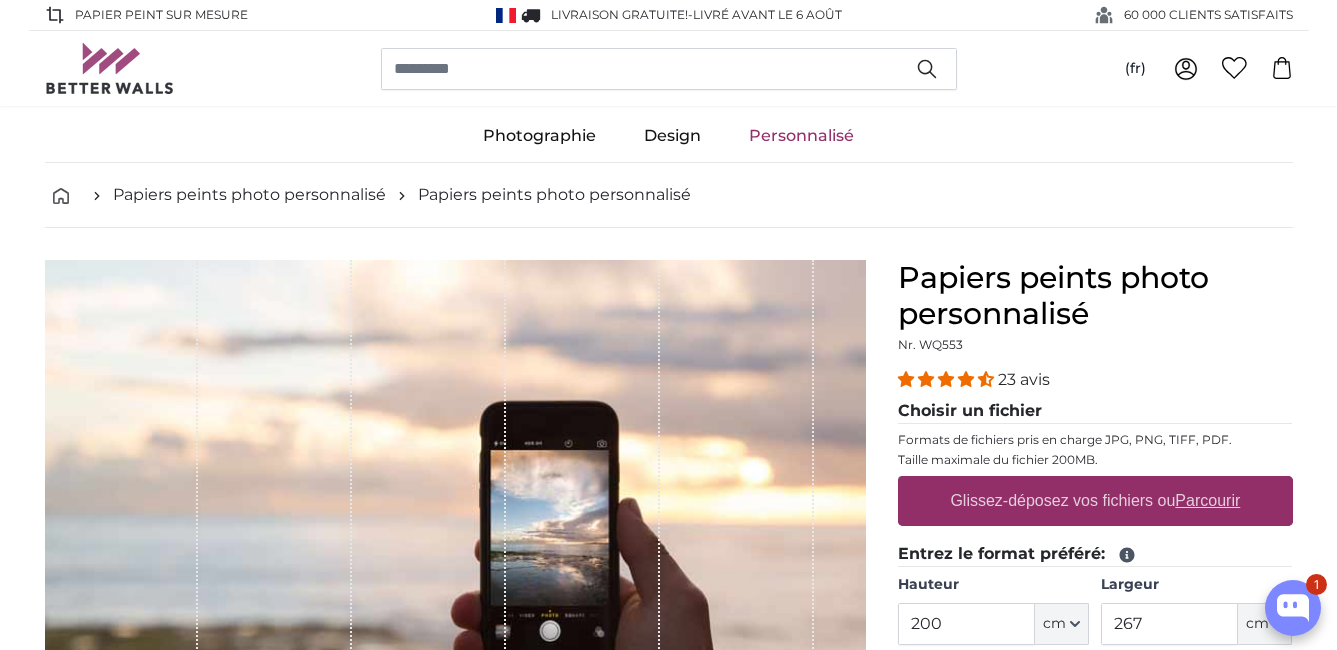 scroll, scrollTop: 0, scrollLeft: 0, axis: both 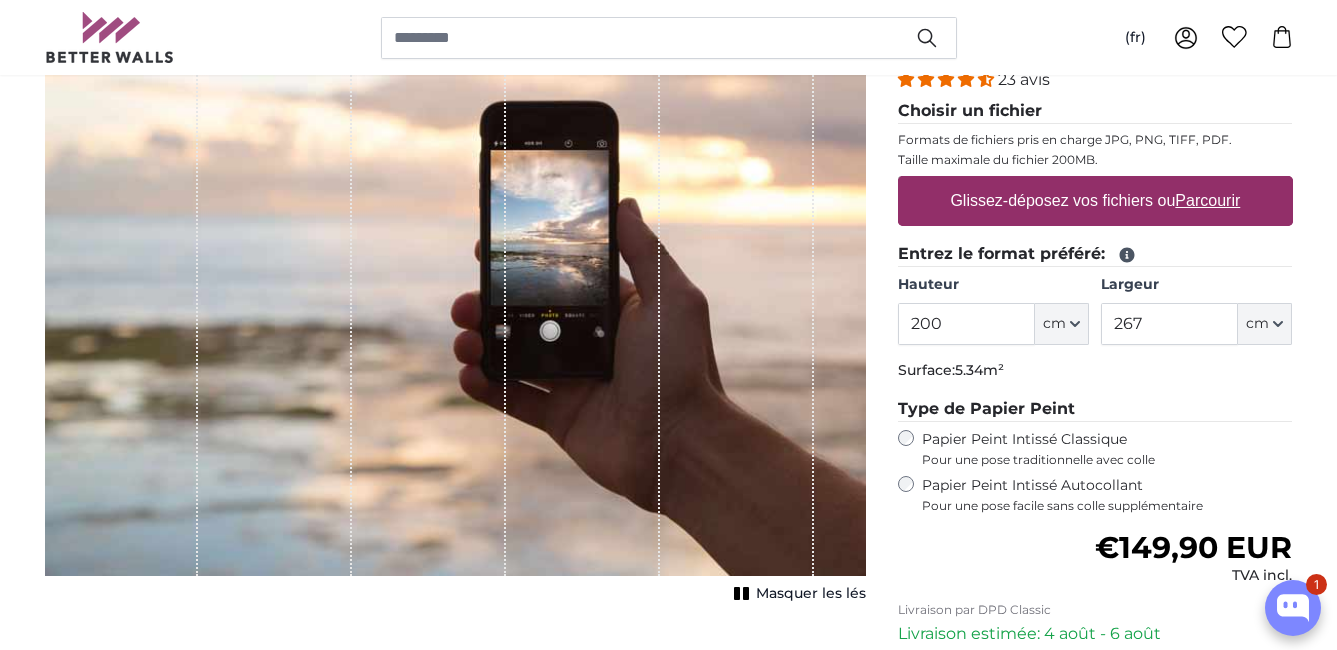 click on "Glissez-déposez vos fichiers ou  Parcourir" at bounding box center (1095, 201) 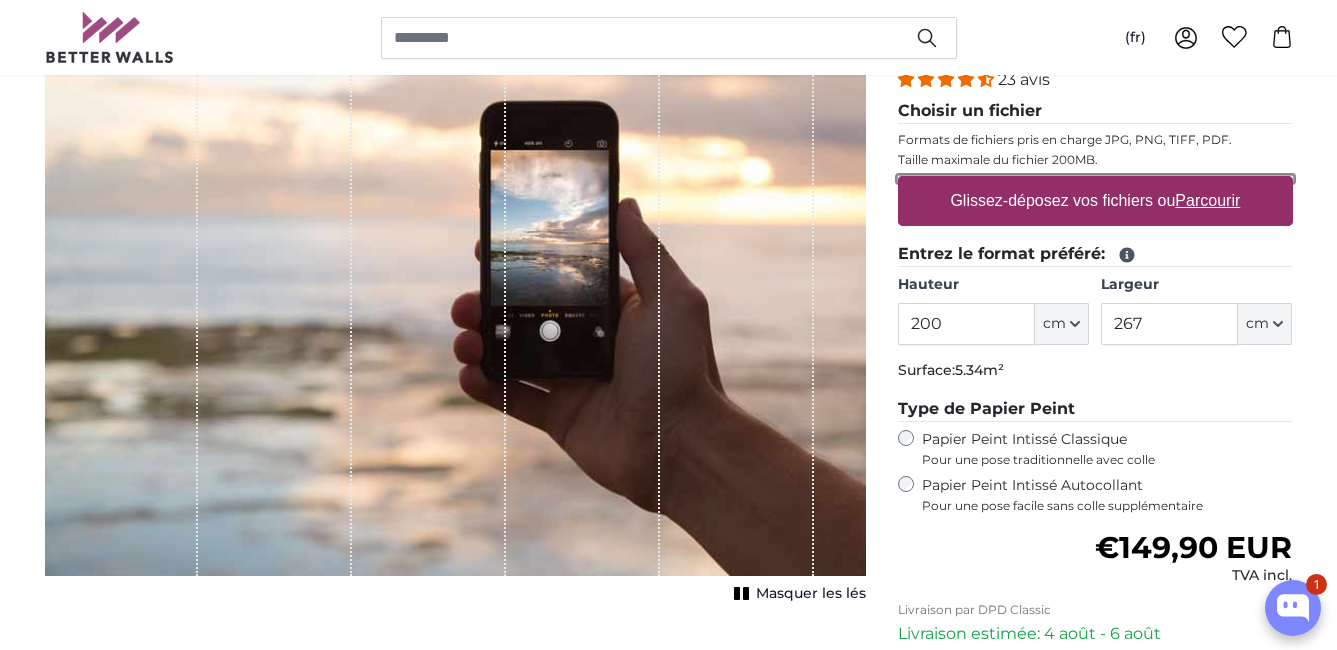 click on "Glissez-déposez vos fichiers ou  Parcourir" at bounding box center (1095, 179) 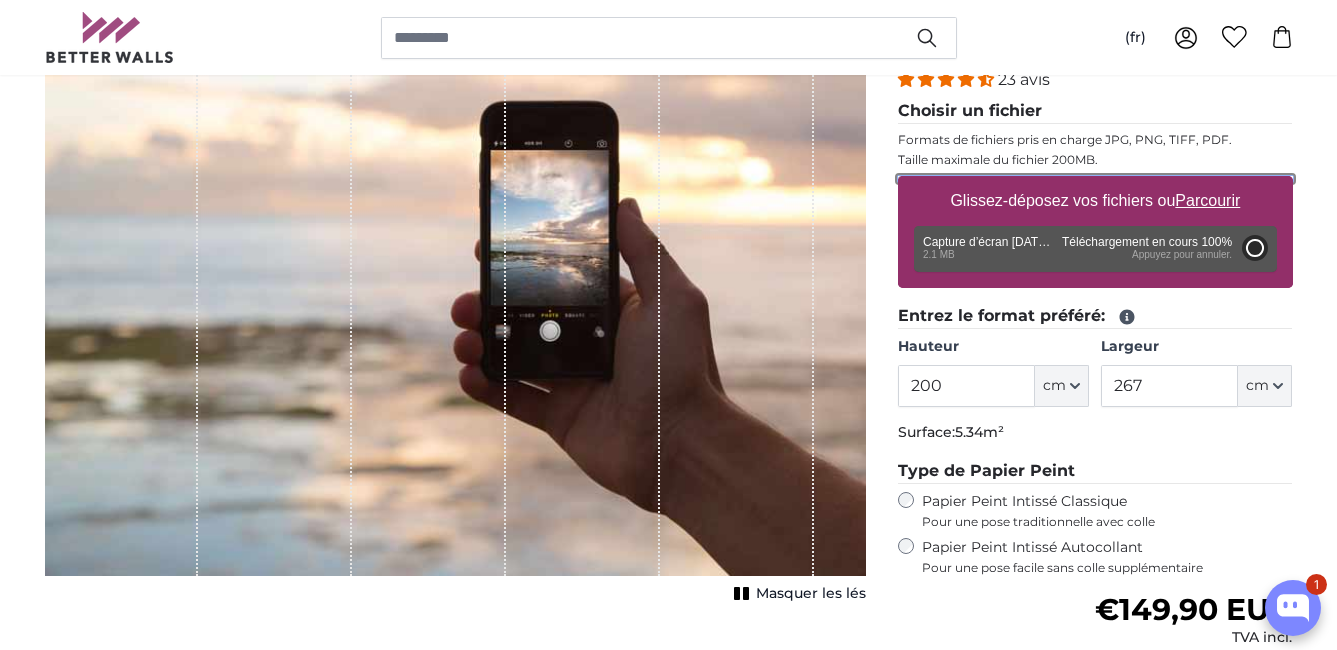 type on "49" 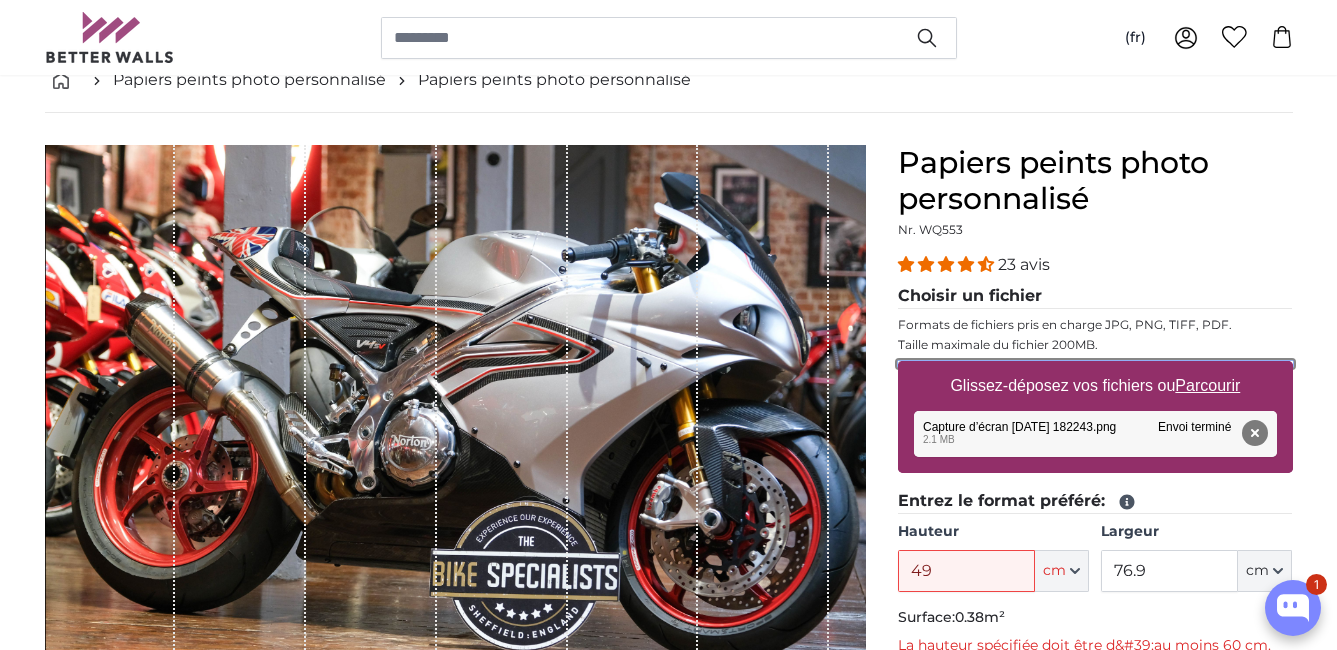 scroll, scrollTop: 100, scrollLeft: 0, axis: vertical 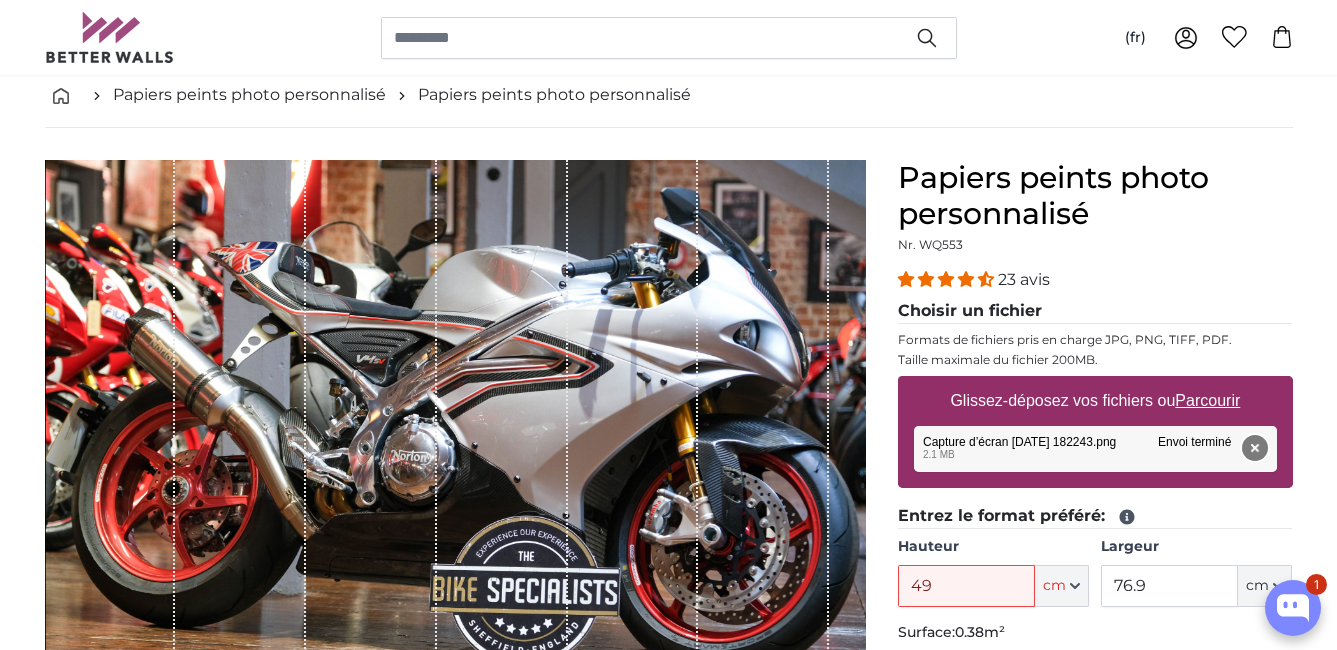 click on "Supprimer" at bounding box center [1254, 448] 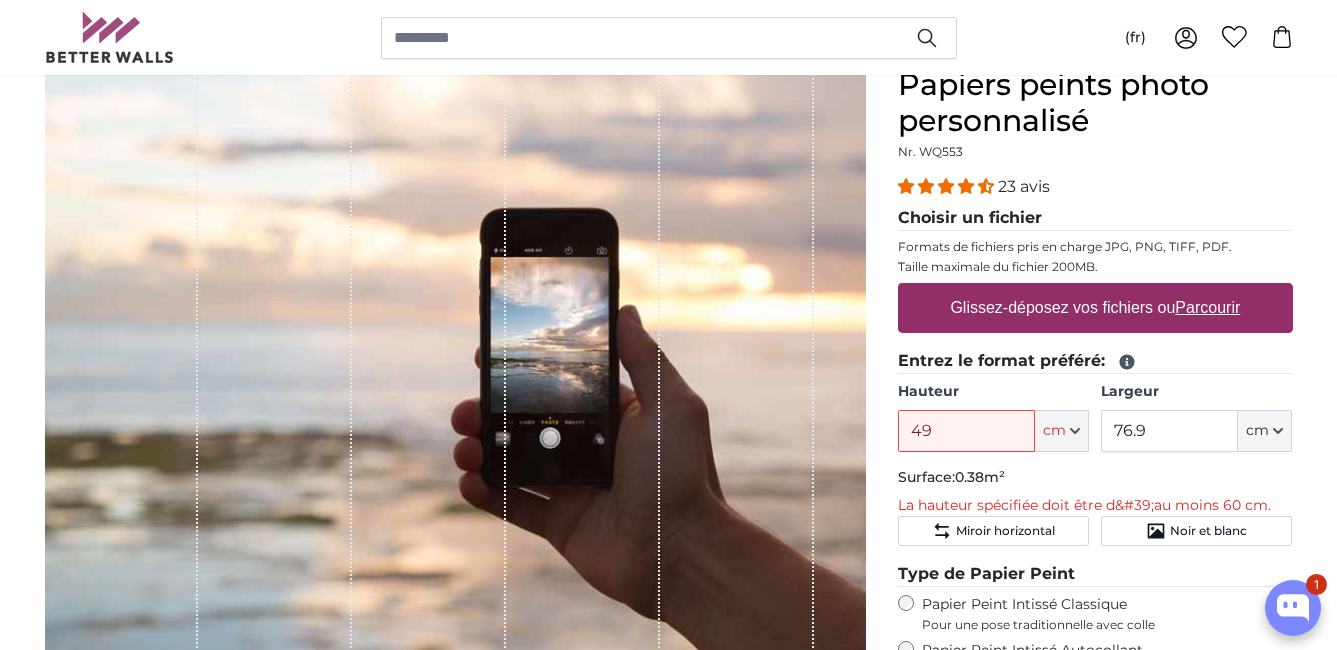 scroll, scrollTop: 300, scrollLeft: 0, axis: vertical 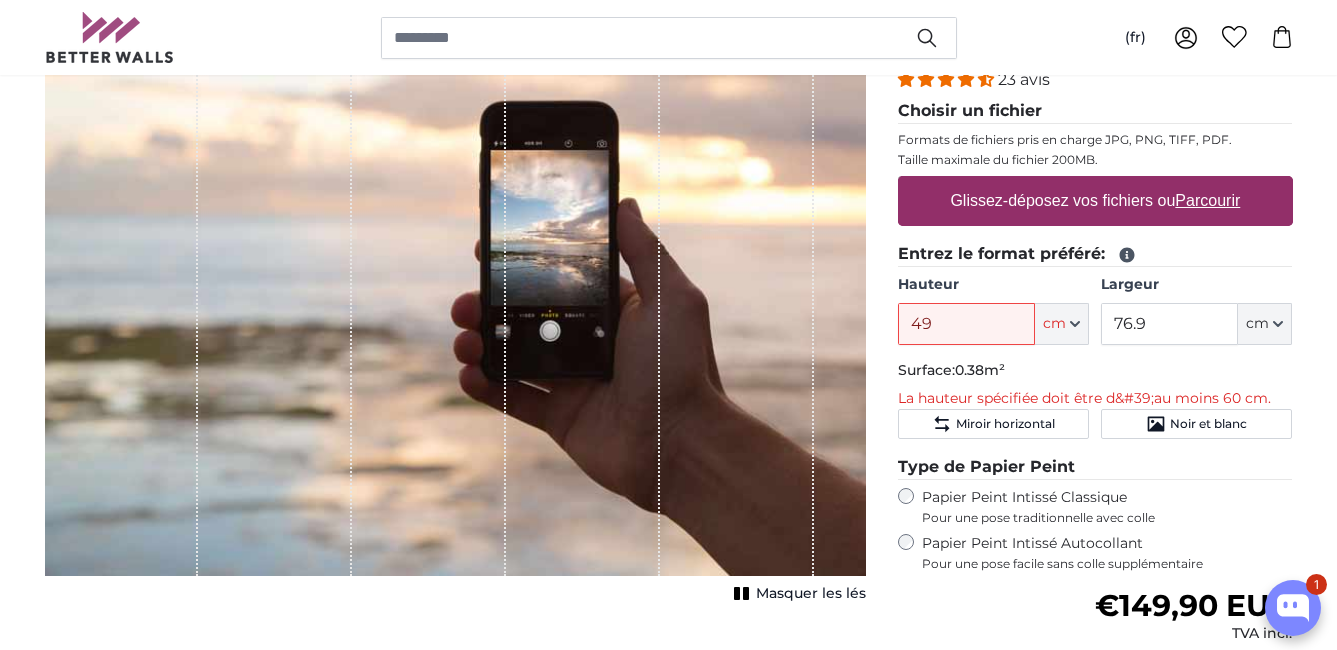 click on "Parcourir" at bounding box center [1207, 200] 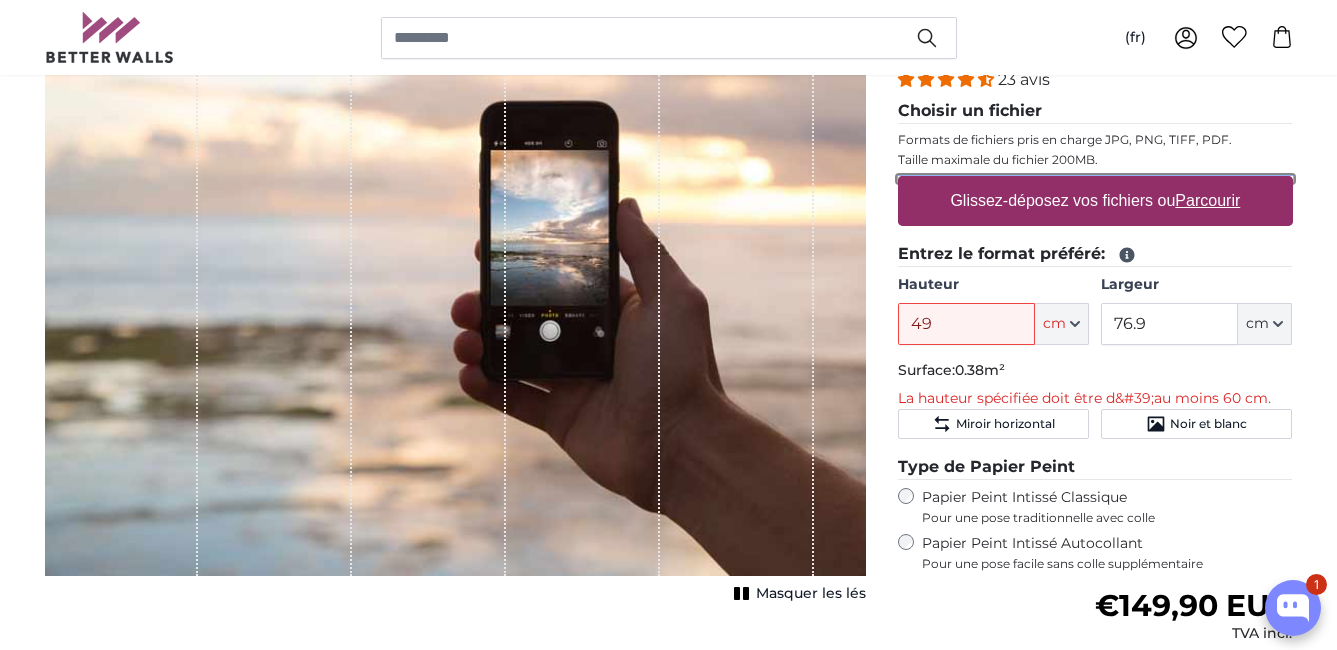 click on "Glissez-déposez vos fichiers ou  Parcourir" at bounding box center (1095, 179) 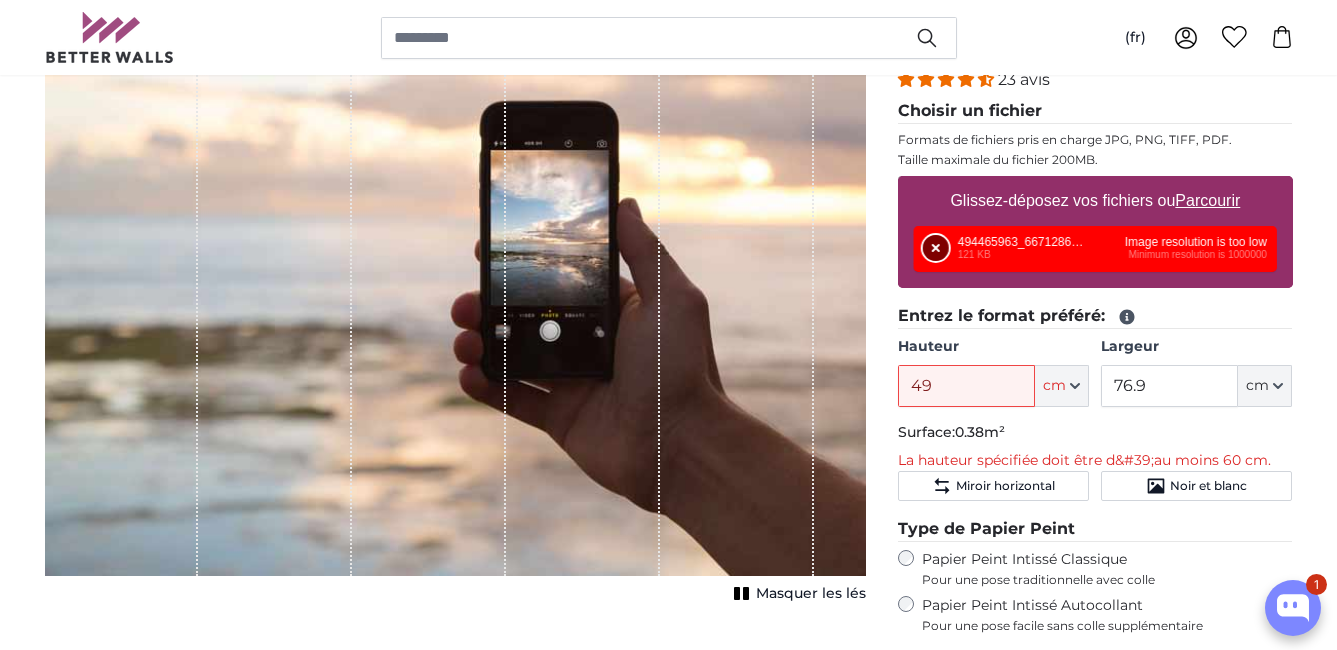 click on "Supprimer" at bounding box center [936, 248] 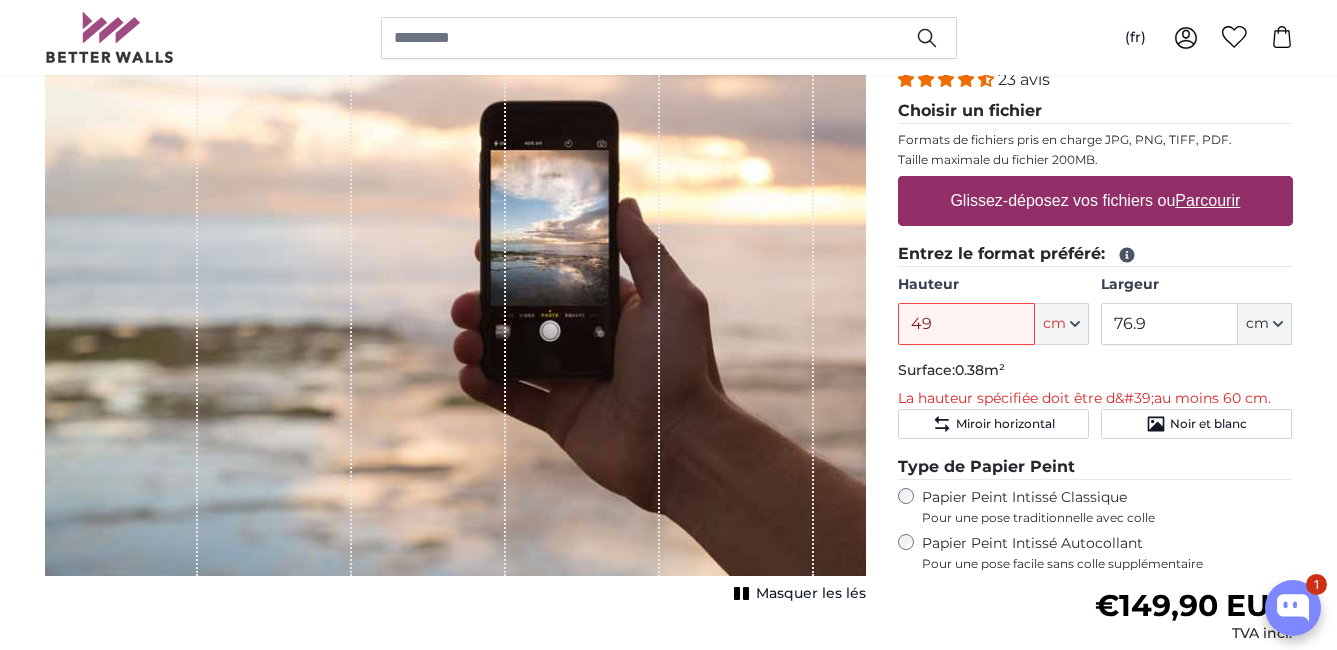 click on "Glissez-déposez vos fichiers ou  Parcourir" at bounding box center (1095, 201) 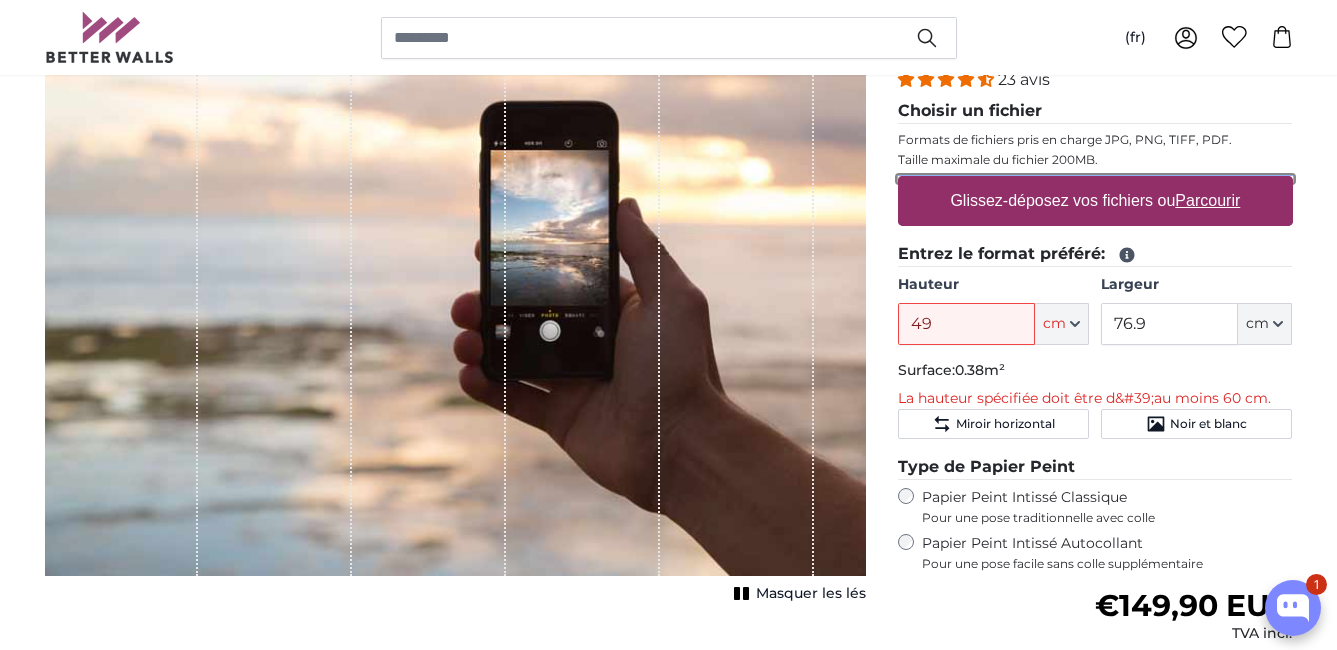 click on "Glissez-déposez vos fichiers ou  Parcourir" at bounding box center (1095, 179) 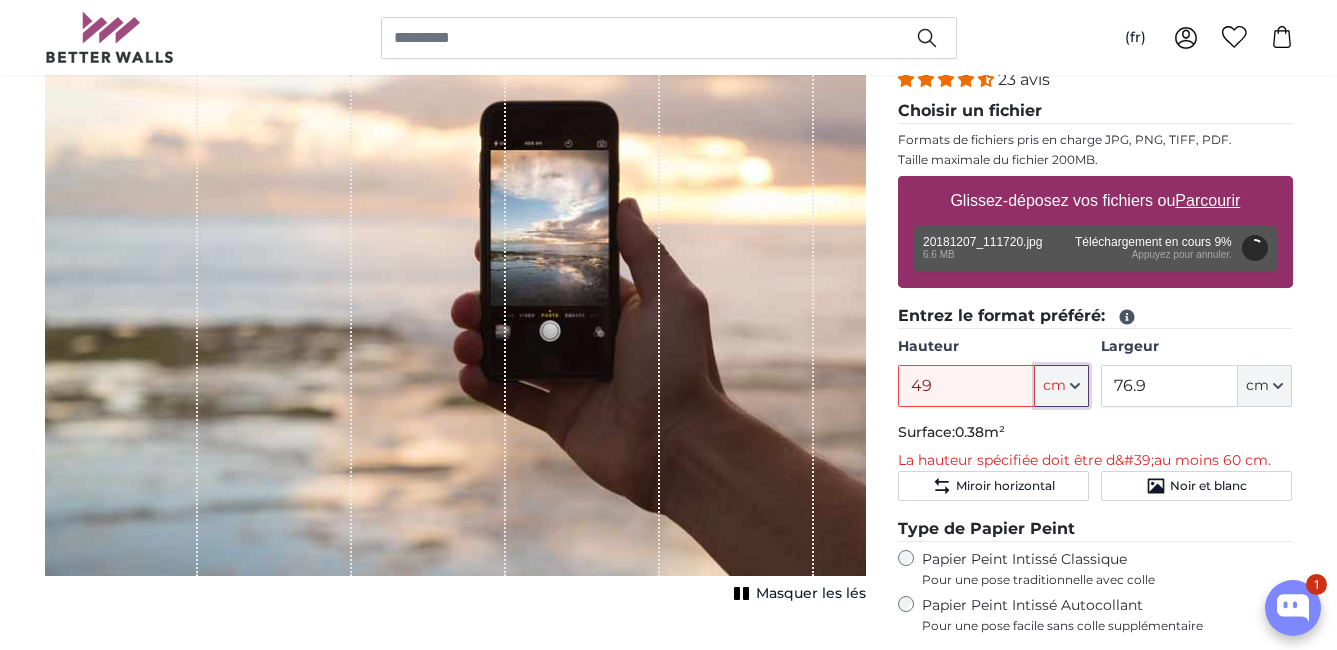 click on "cm" 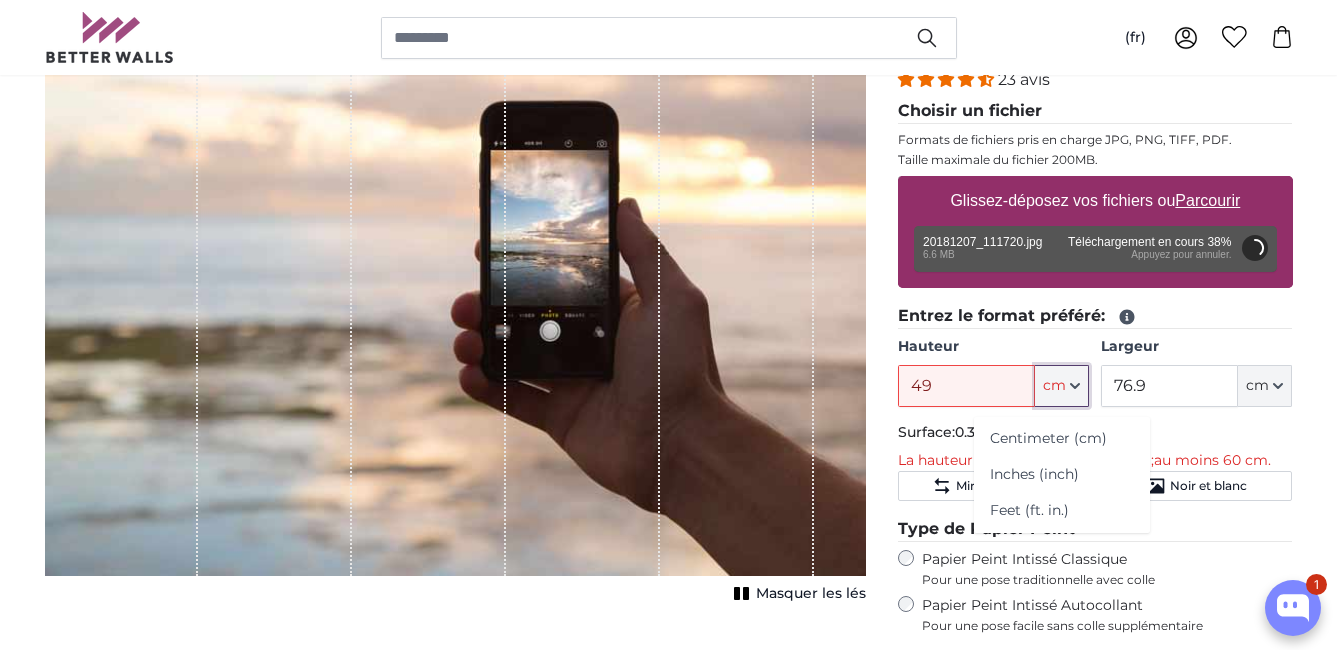 click 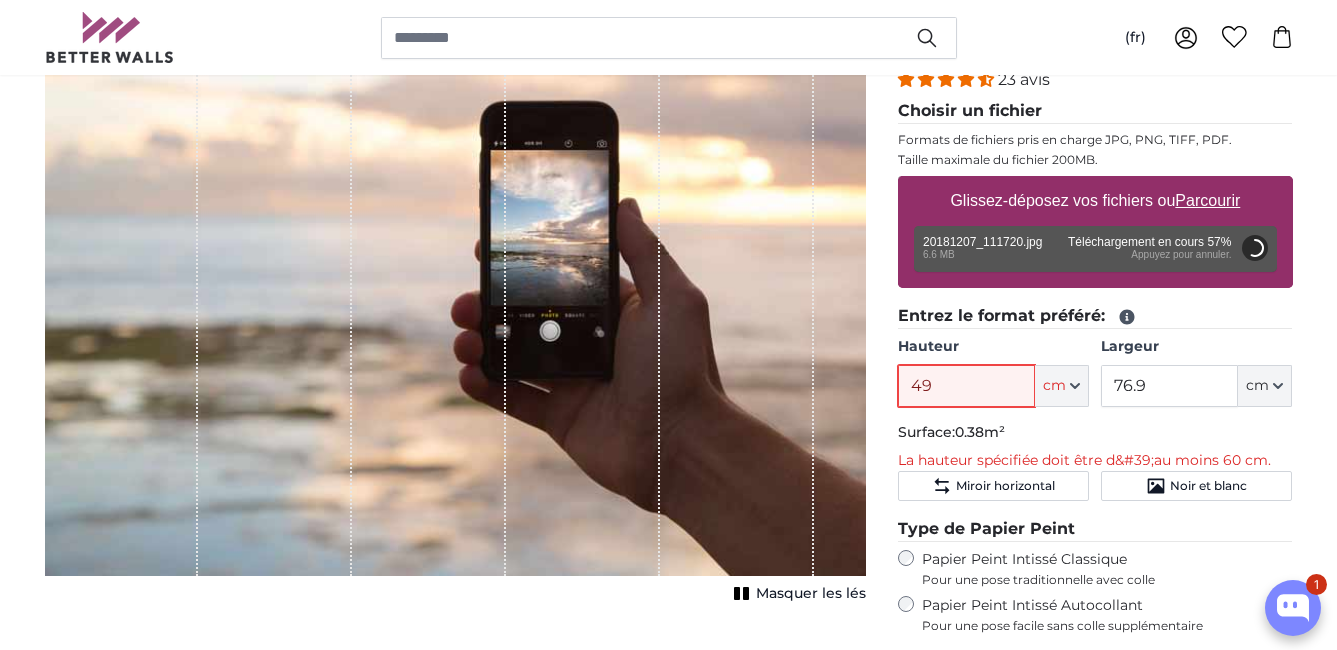click on "49" at bounding box center (966, 386) 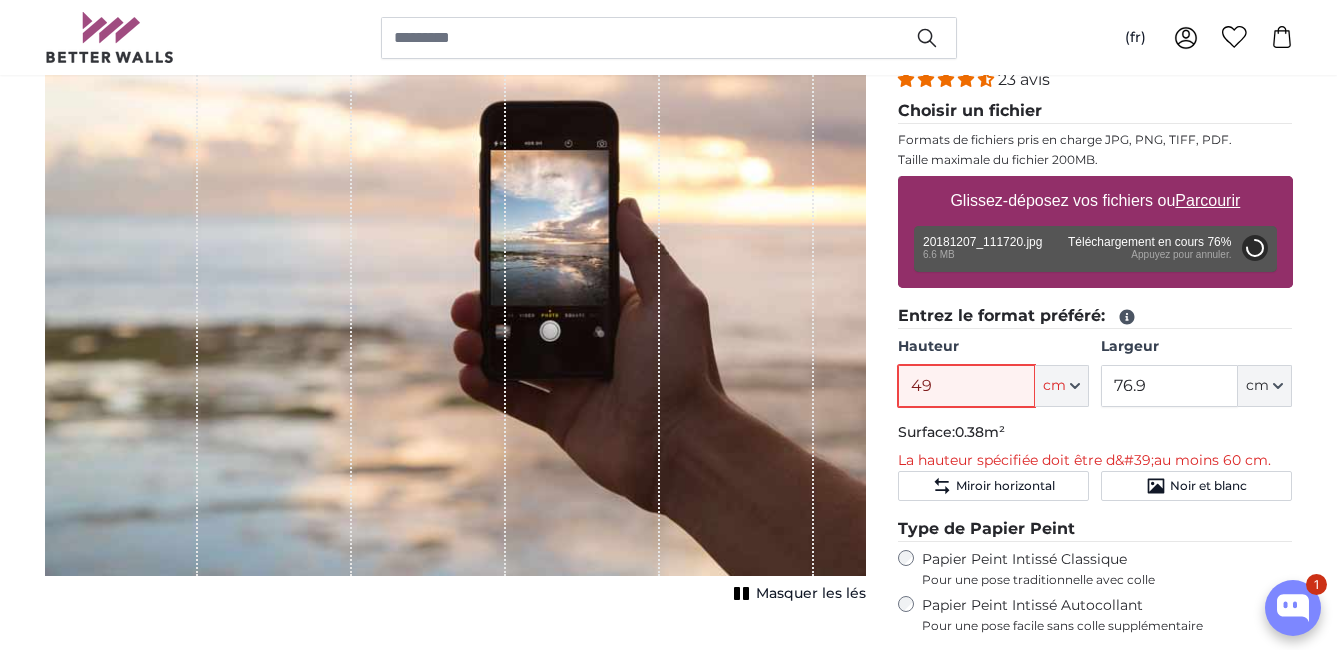 type on "4" 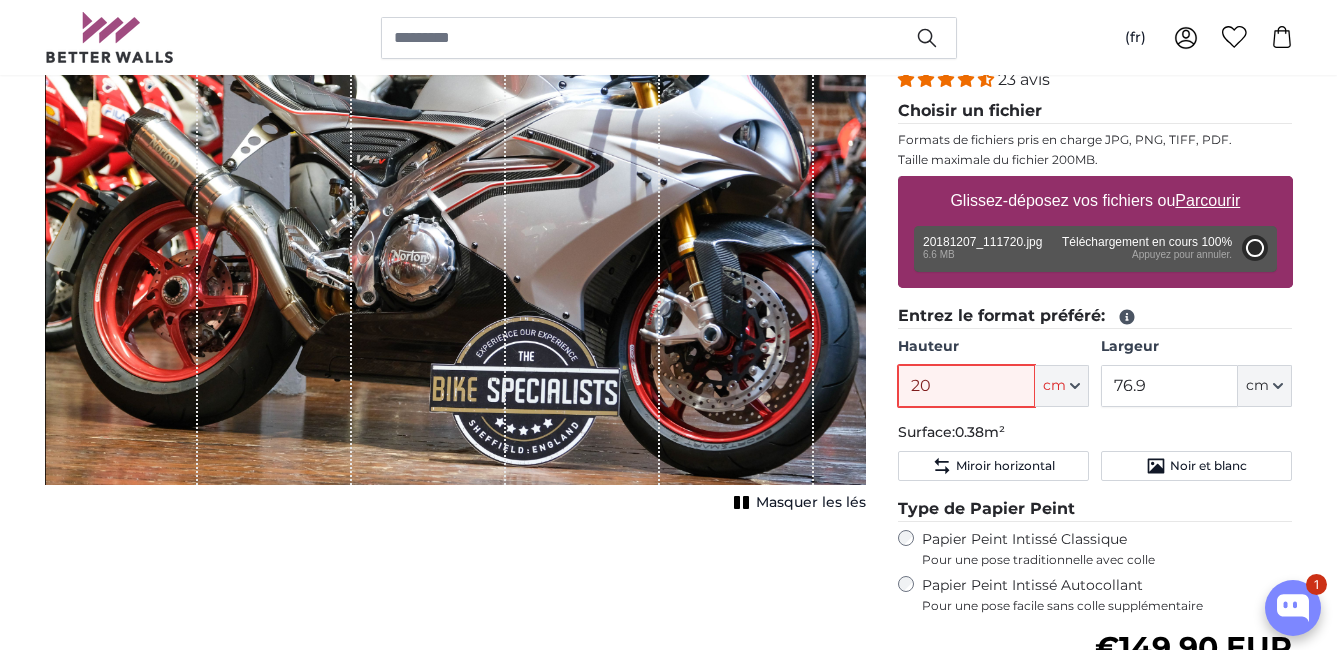 type on "192" 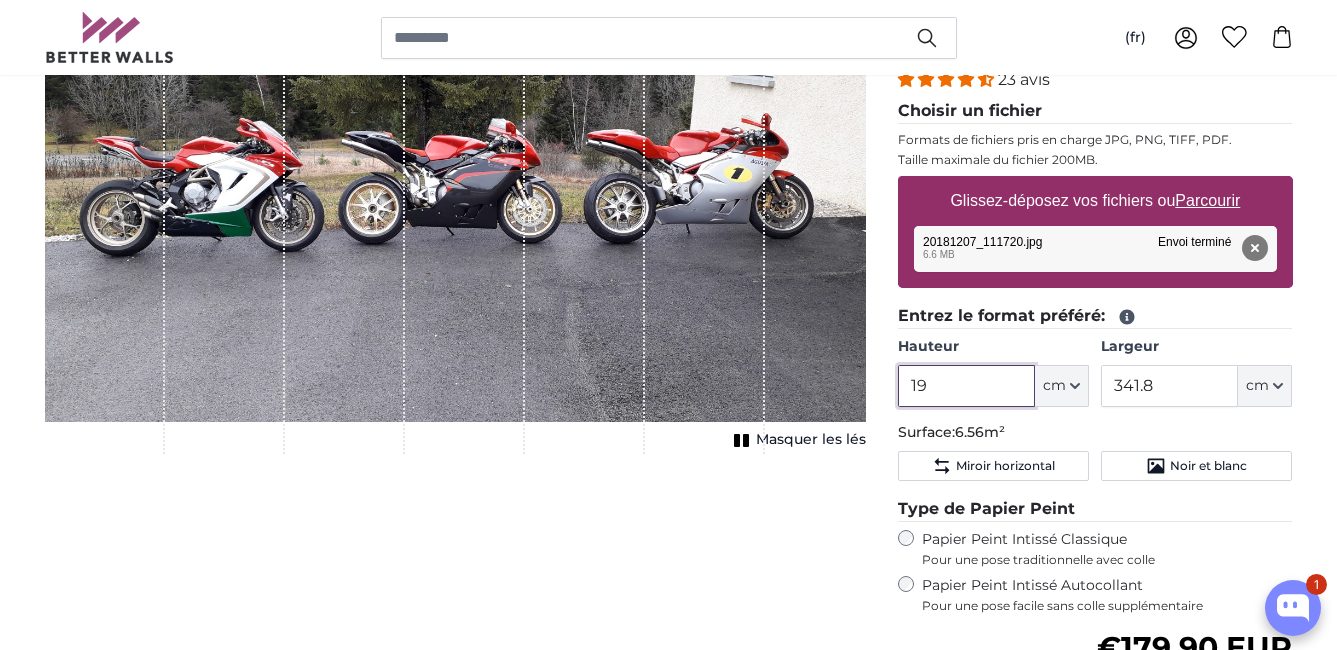 type on "1" 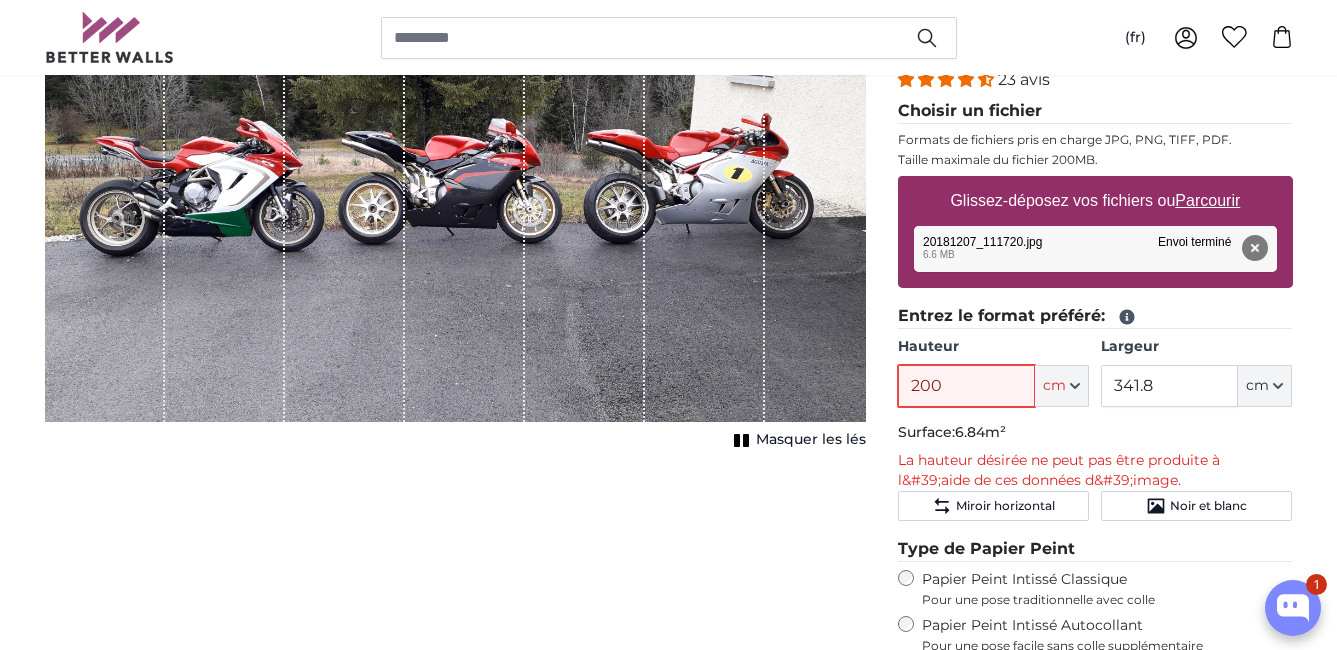 type on "200" 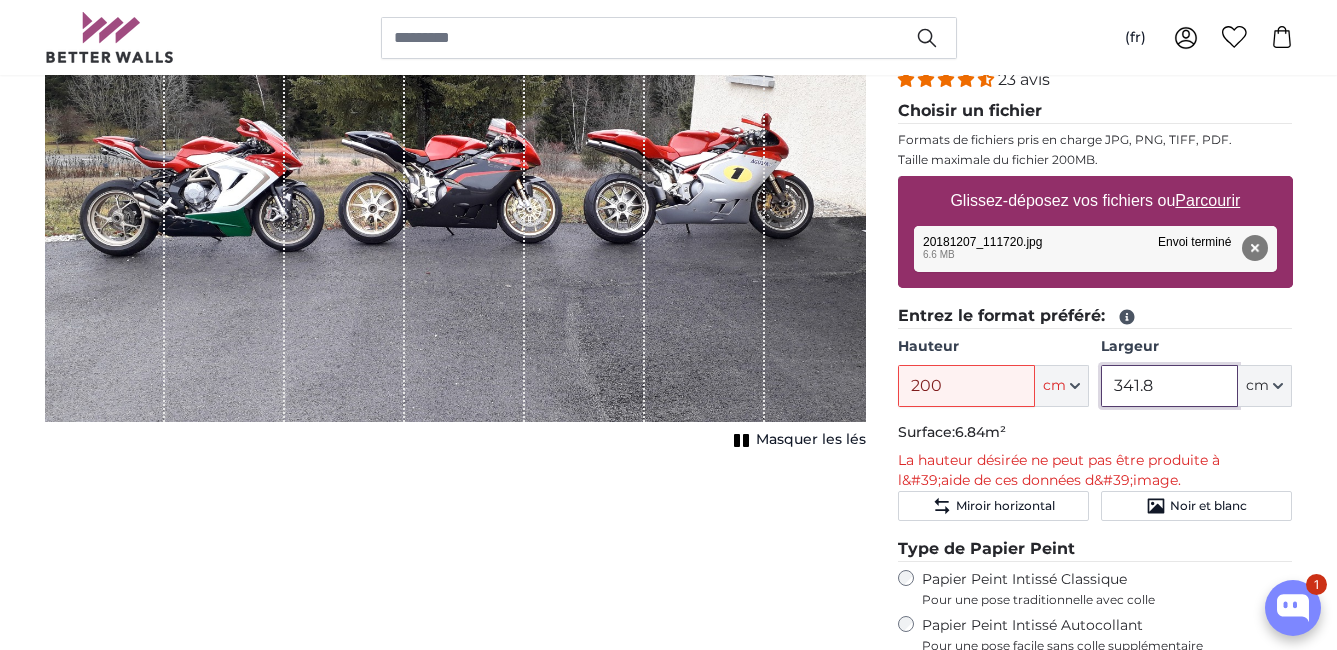 click on "341.8" at bounding box center (1169, 386) 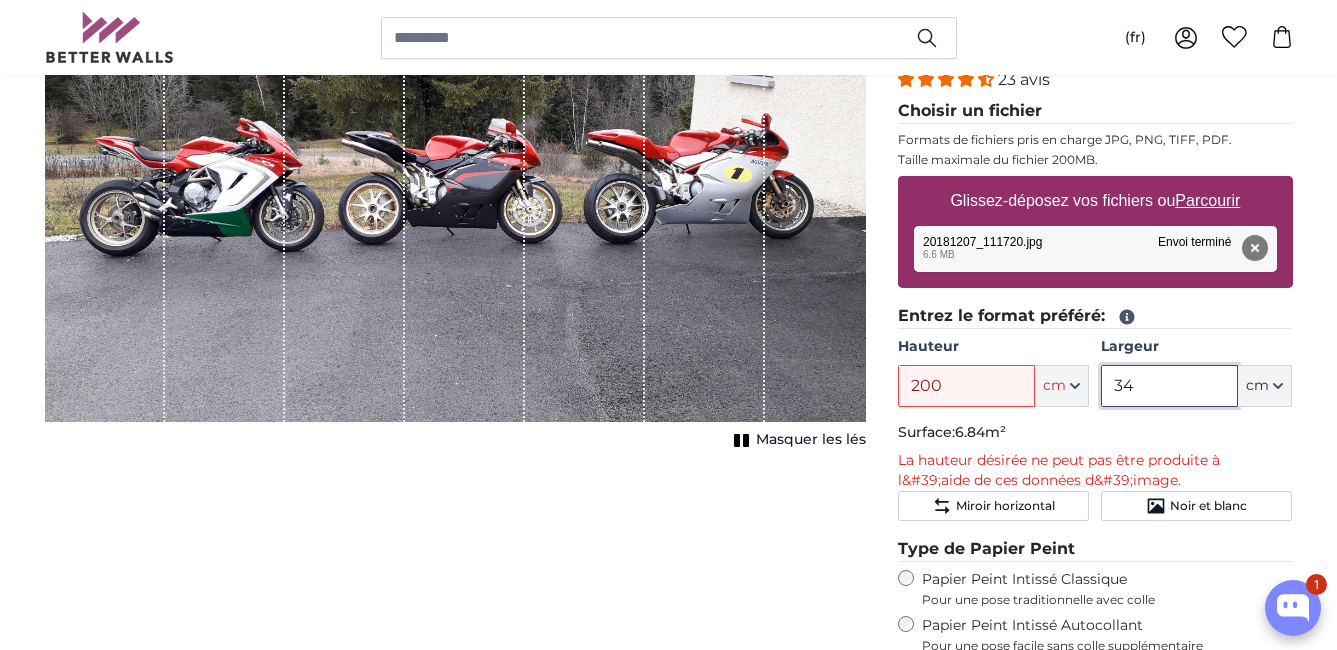 type on "3" 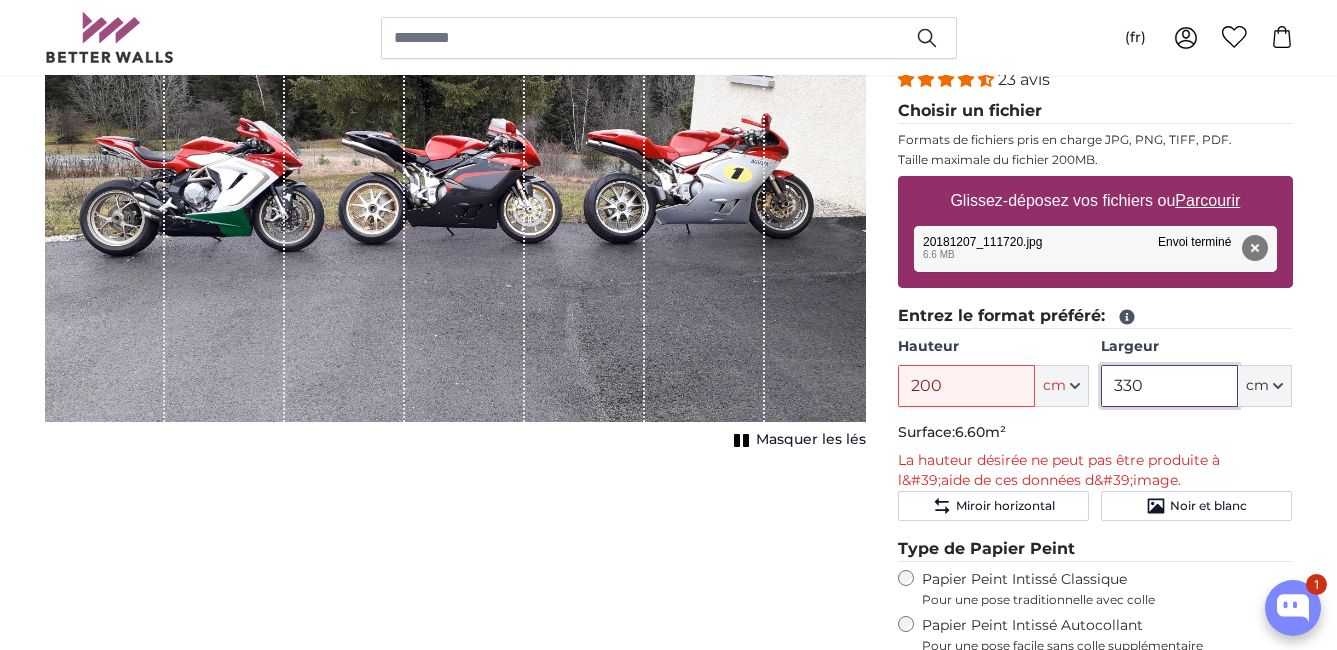 type on "330" 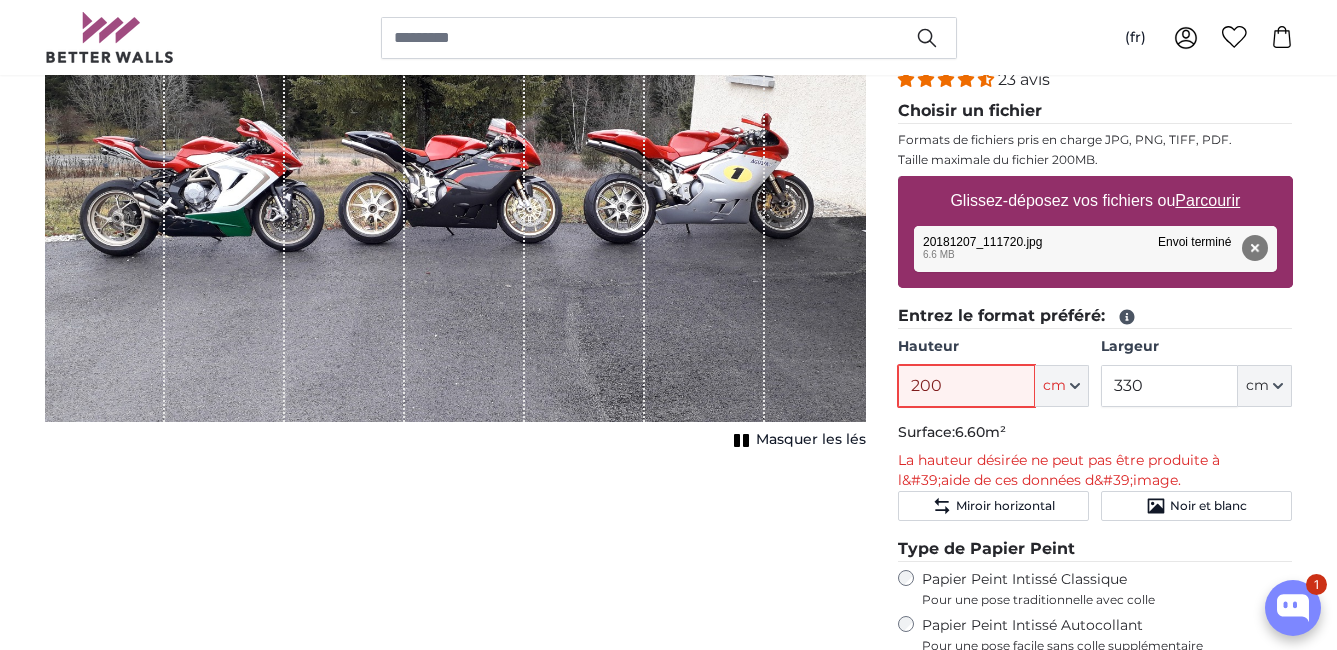click on "200" at bounding box center (966, 386) 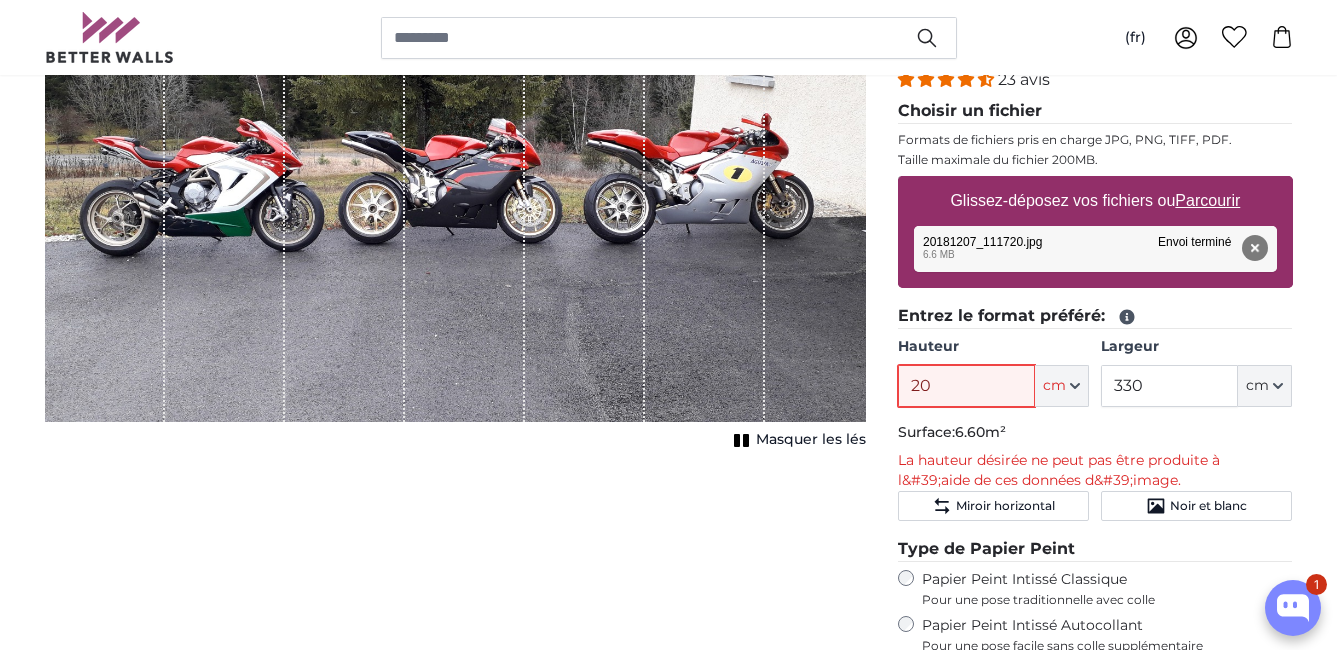 type on "2" 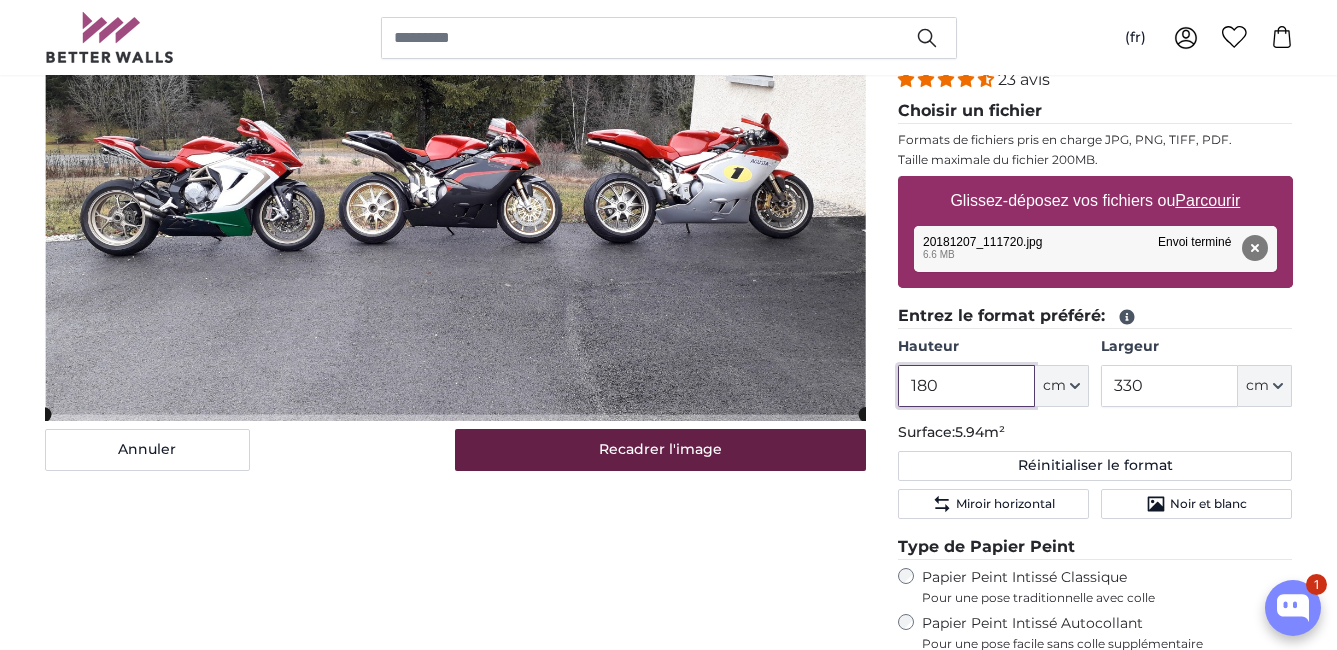 type on "180" 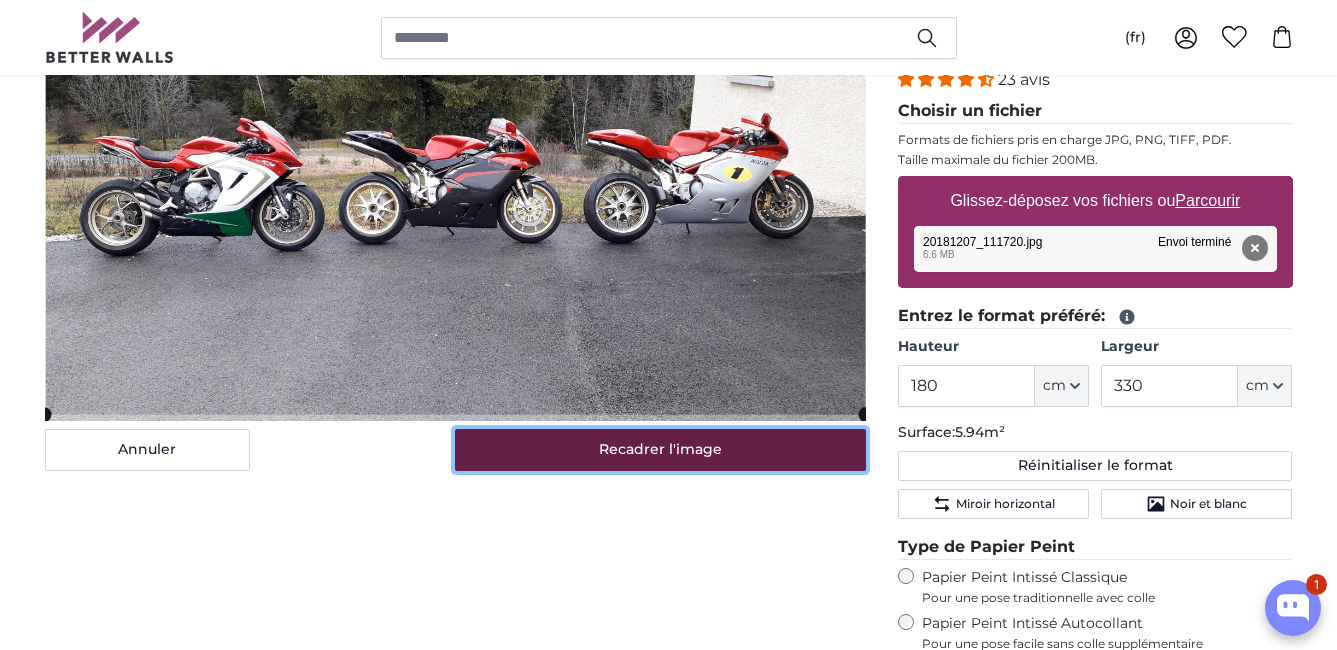 click on "Recadrer l'image" at bounding box center (660, 450) 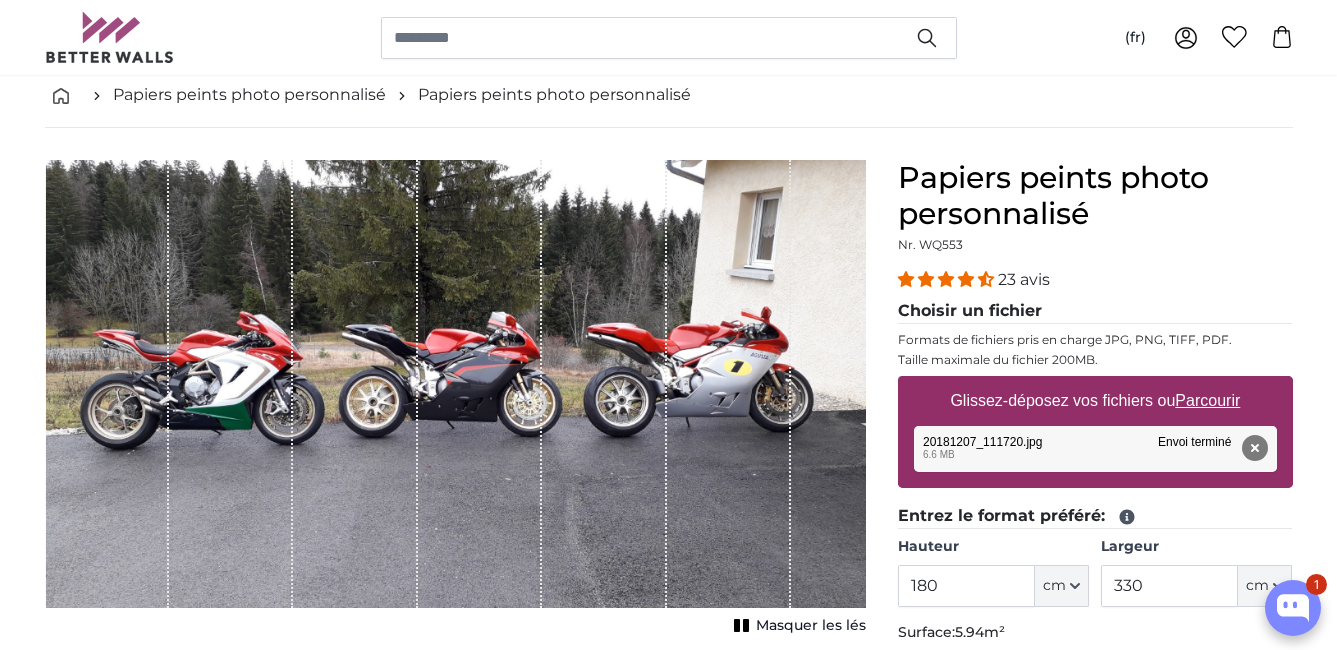 scroll, scrollTop: 200, scrollLeft: 0, axis: vertical 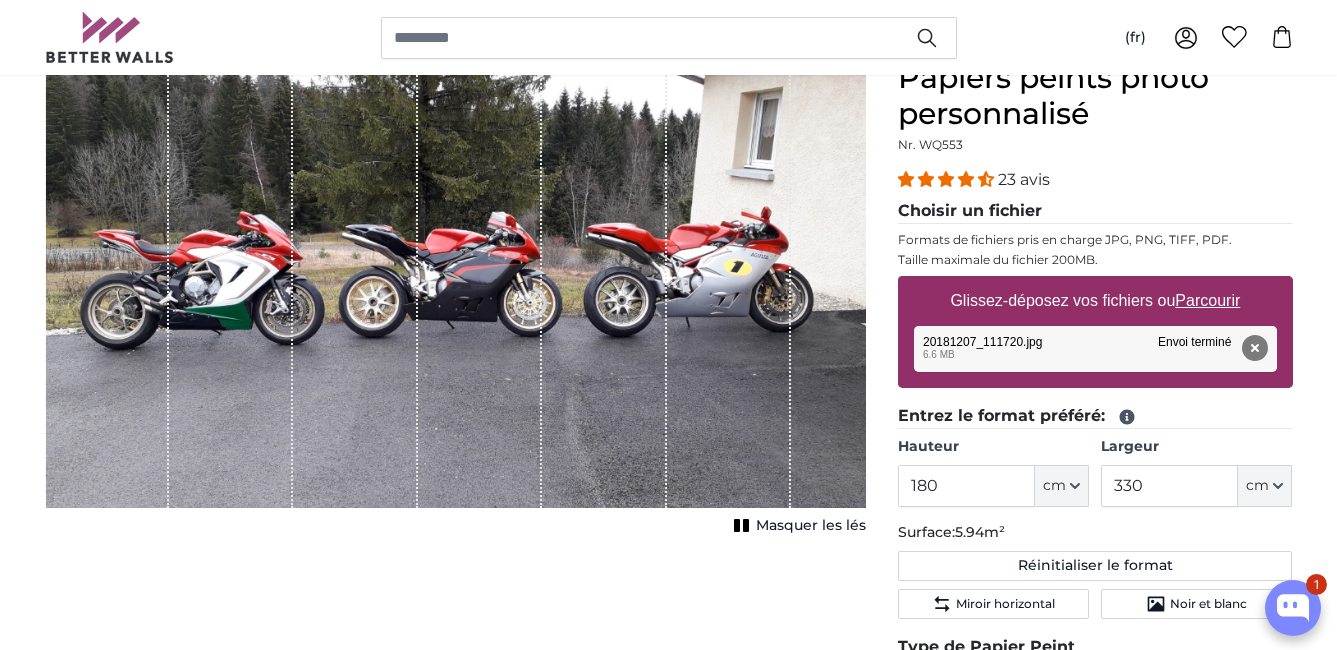 click 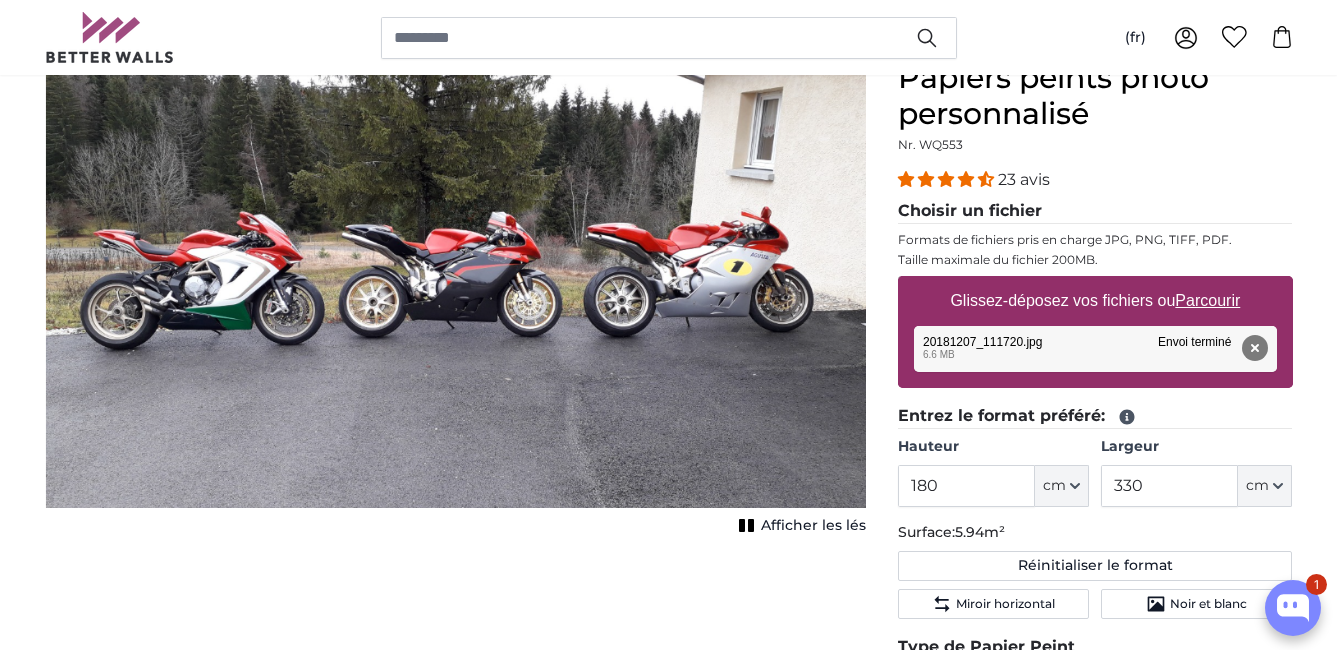 click 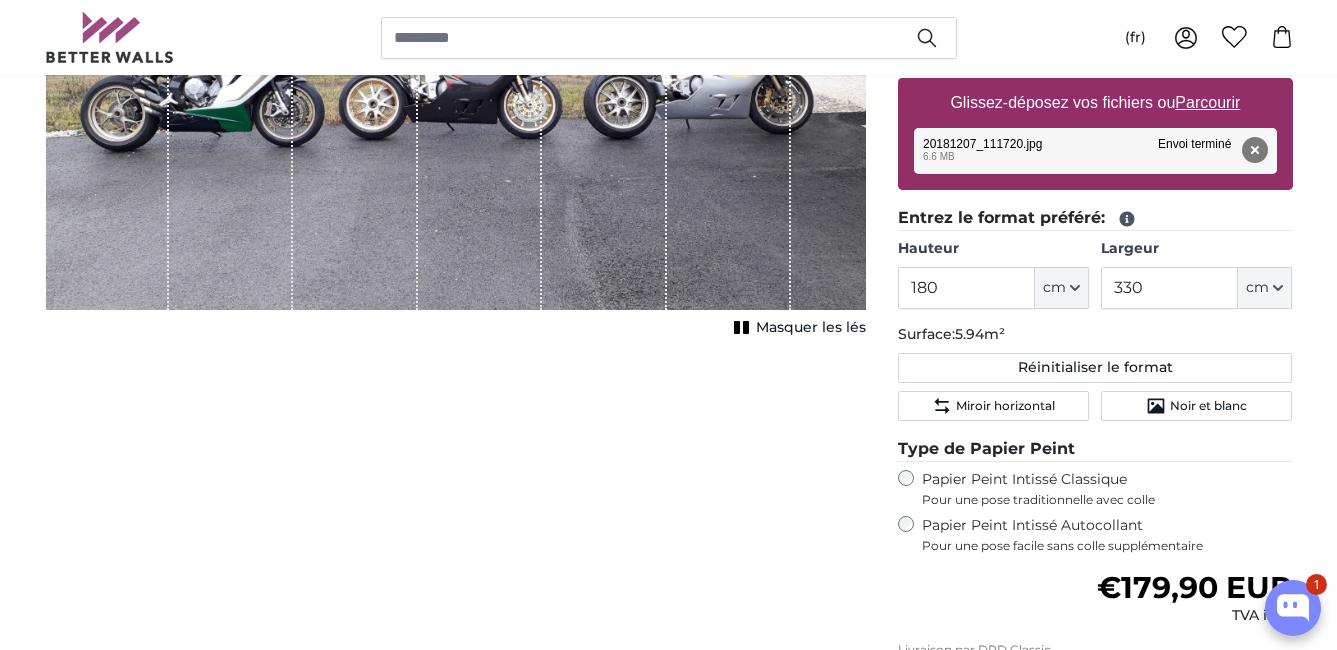 scroll, scrollTop: 400, scrollLeft: 0, axis: vertical 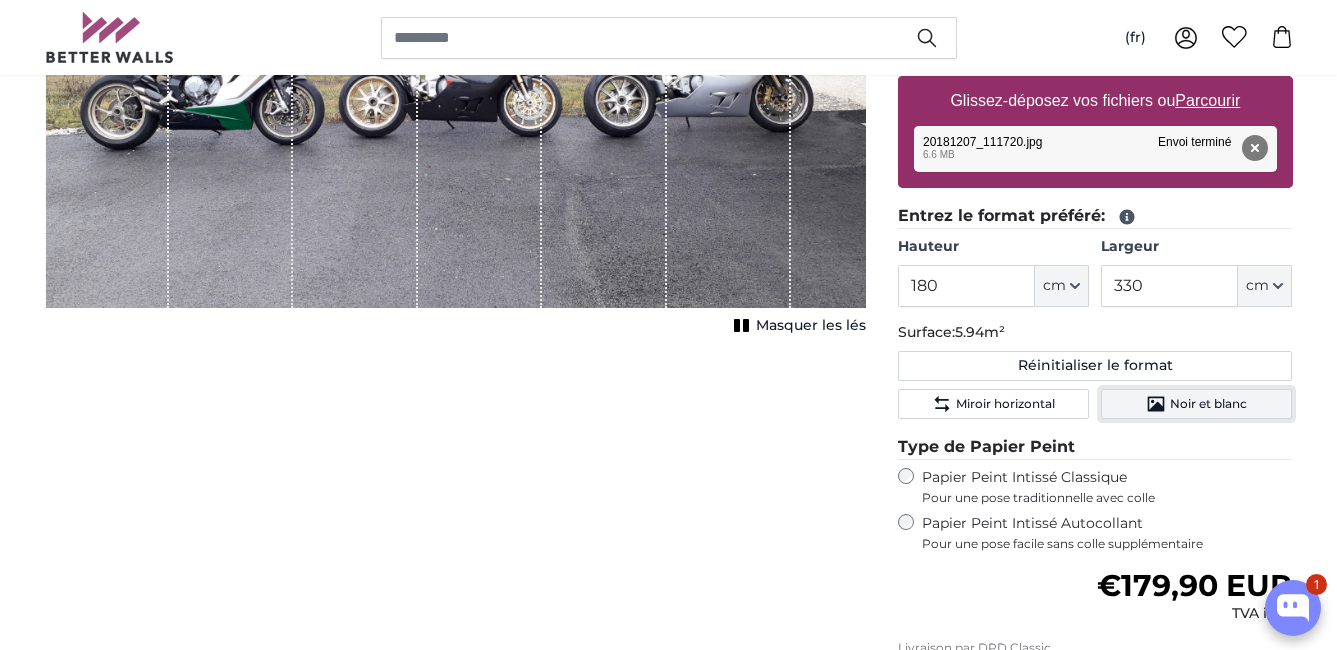click on "Noir et blanc" 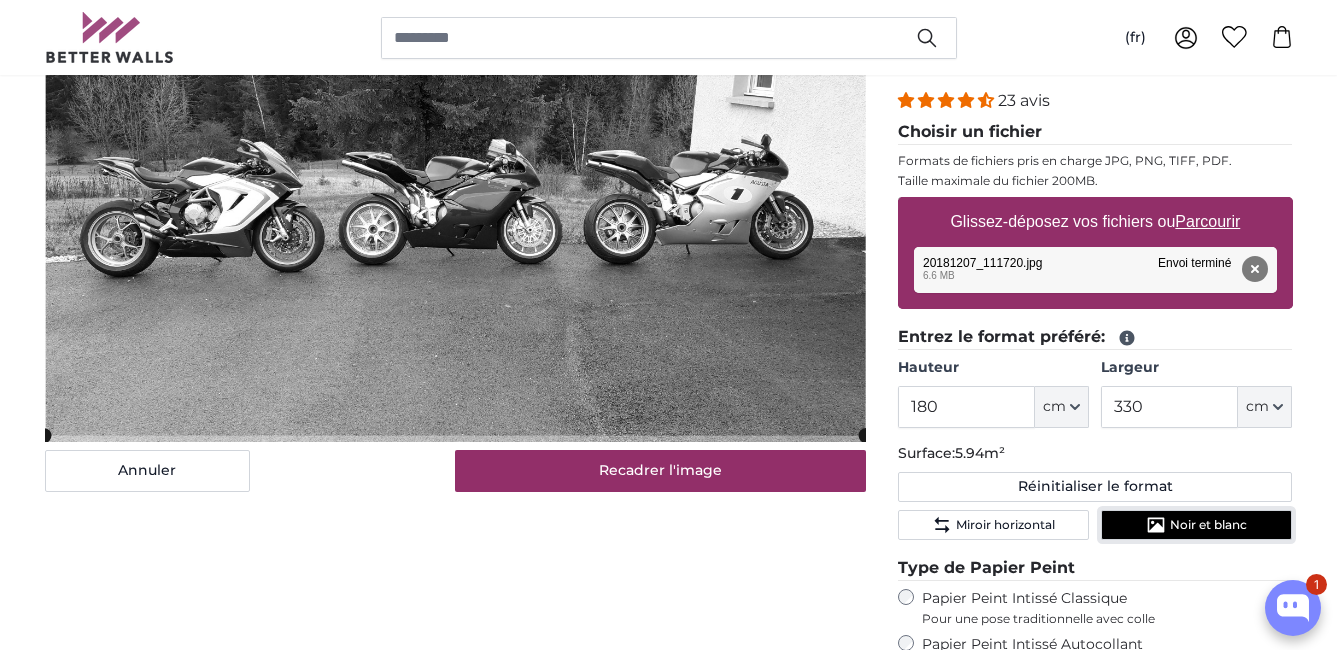 scroll, scrollTop: 200, scrollLeft: 0, axis: vertical 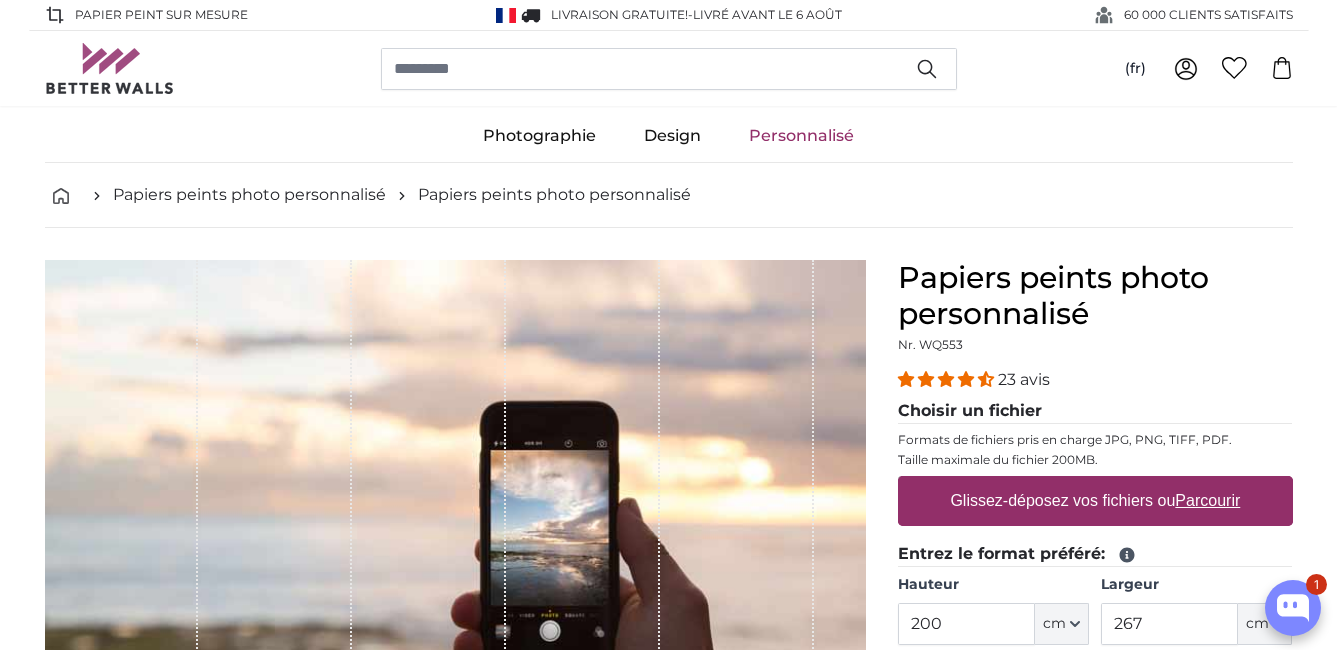 click on "Glissez-déposez vos fichiers ou  Parcourir" at bounding box center (1095, 501) 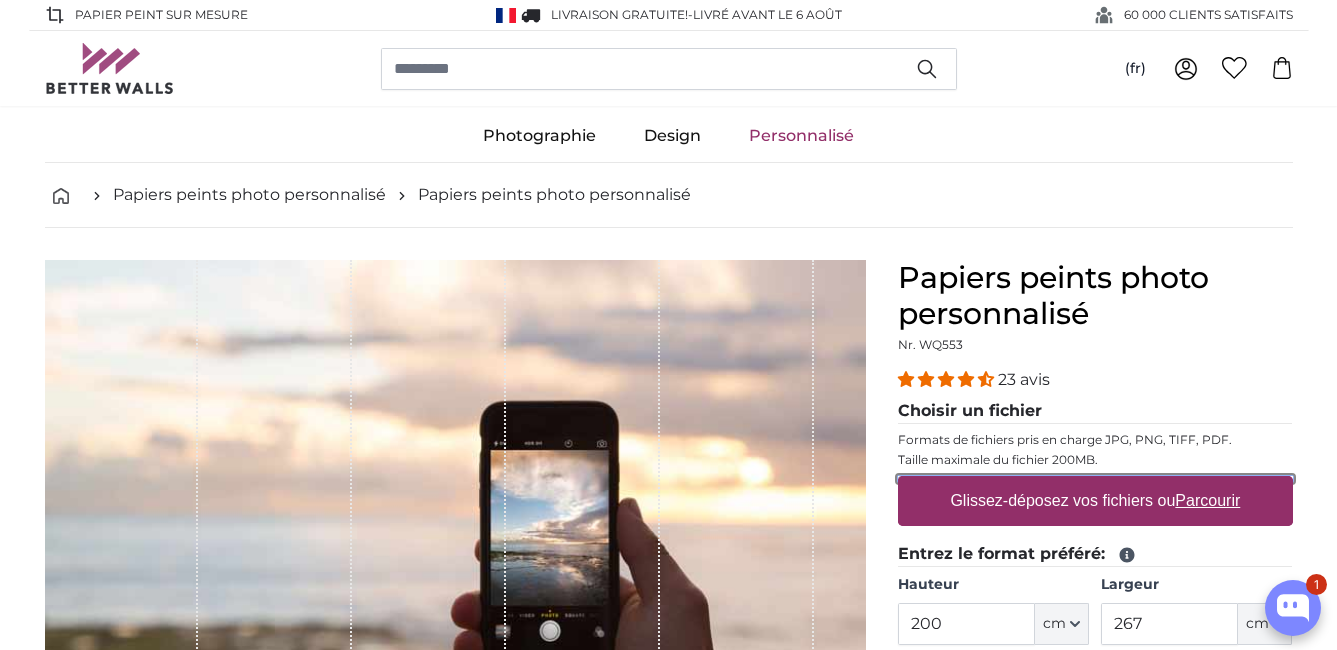 click on "Glissez-déposez vos fichiers ou  Parcourir" at bounding box center [1095, 479] 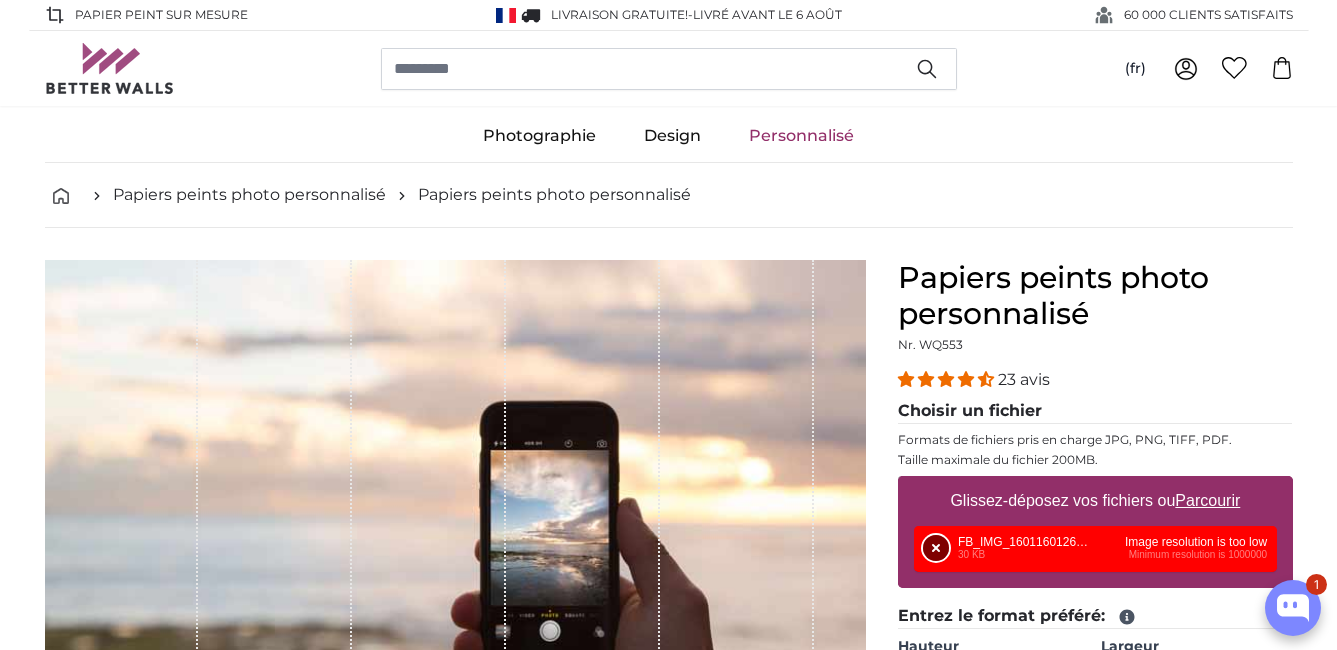 click on "Supprimer" at bounding box center (936, 548) 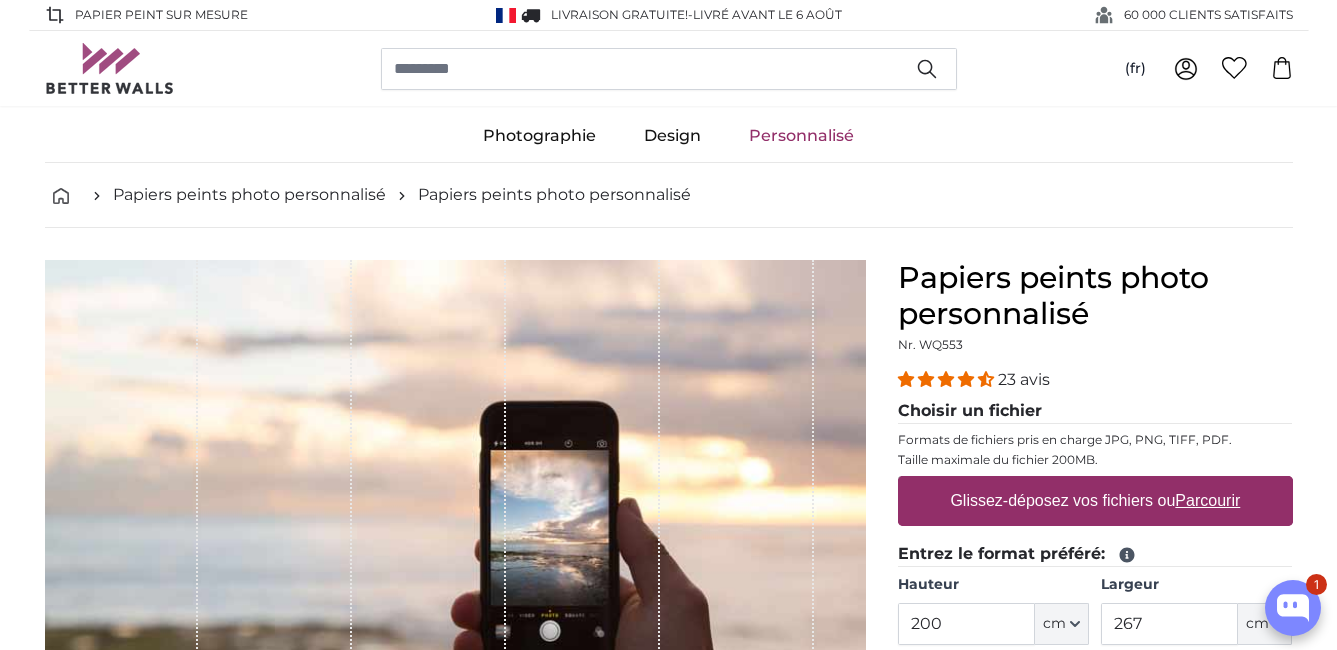 click on "Glissez-déposez vos fichiers ou  Parcourir" at bounding box center (1095, 501) 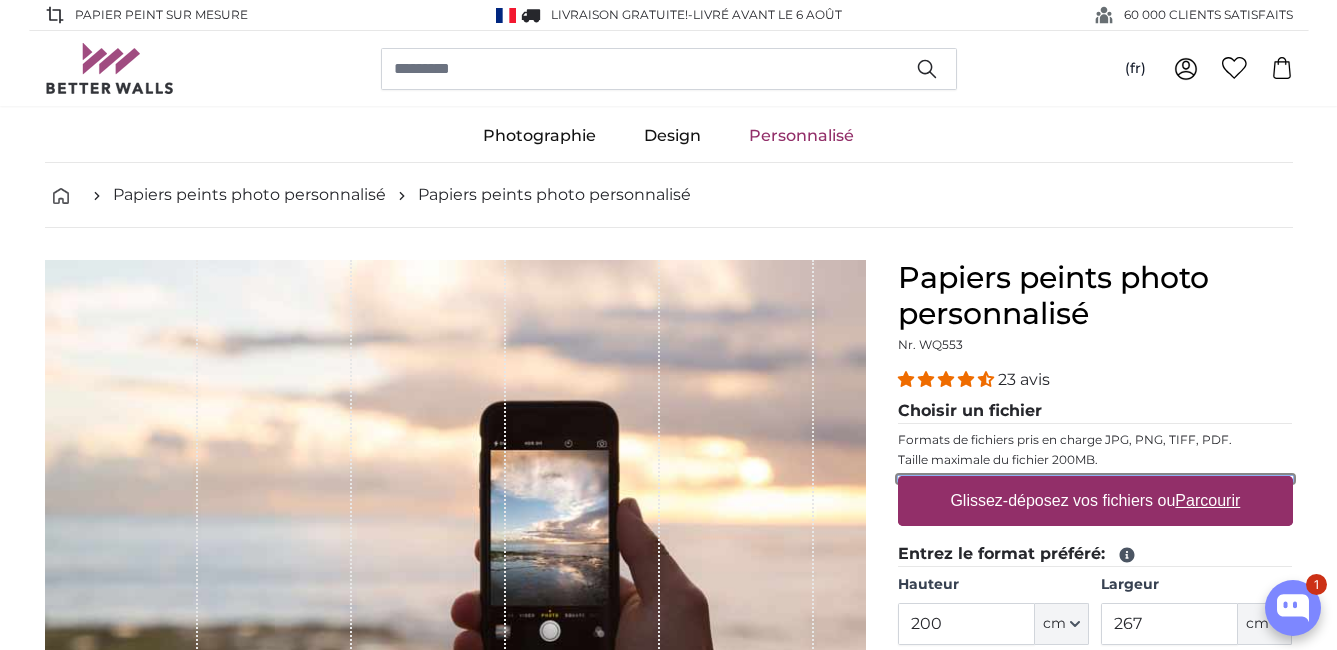 type on "**********" 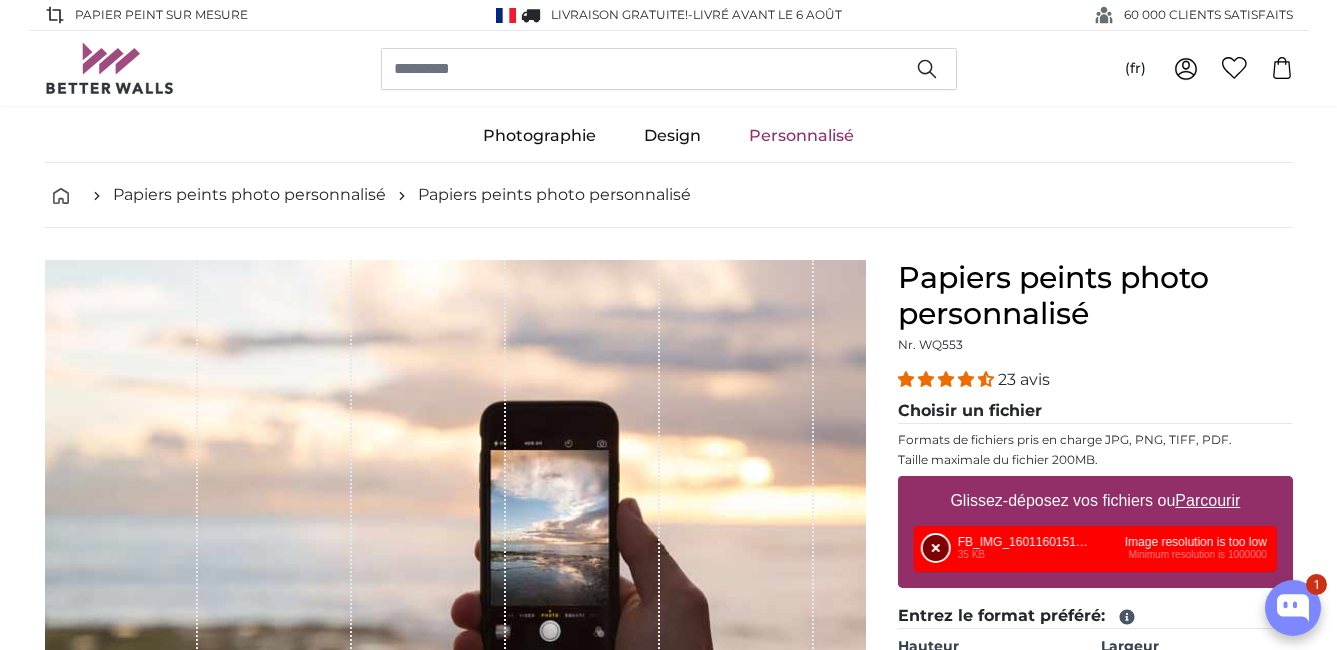 click on "Supprimer" at bounding box center (936, 548) 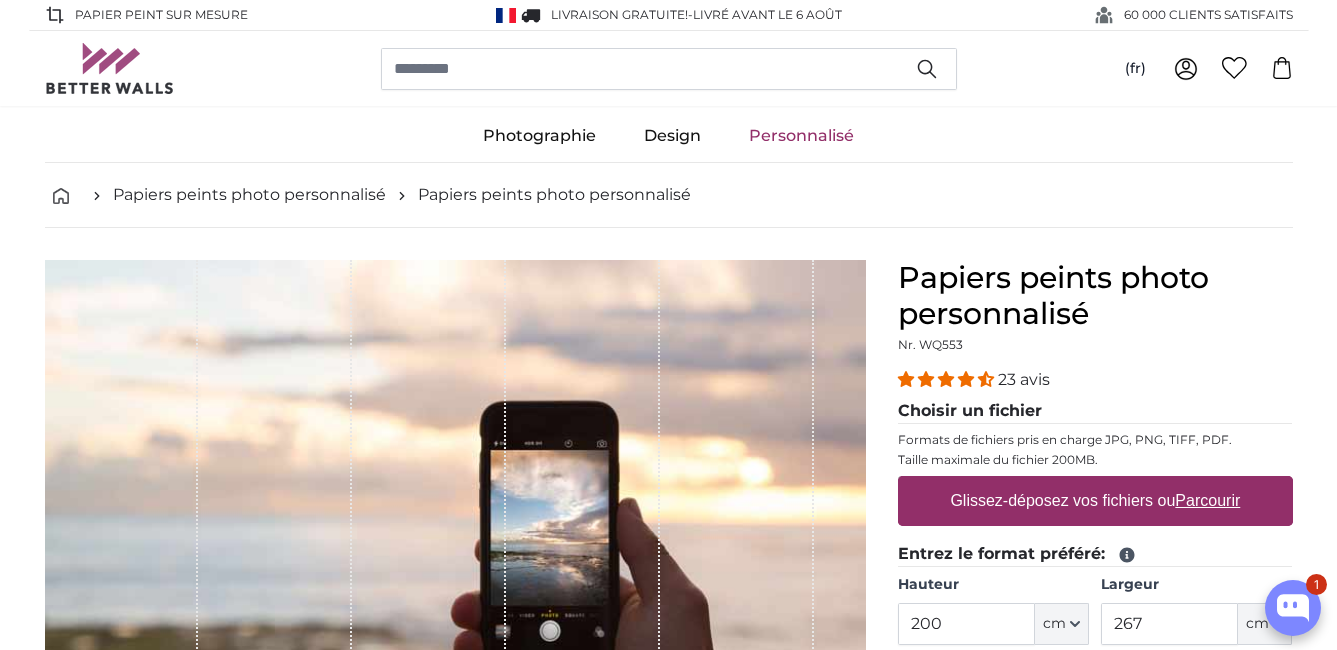 click on "Glissez-déposez vos fichiers ou  Parcourir" at bounding box center [1095, 501] 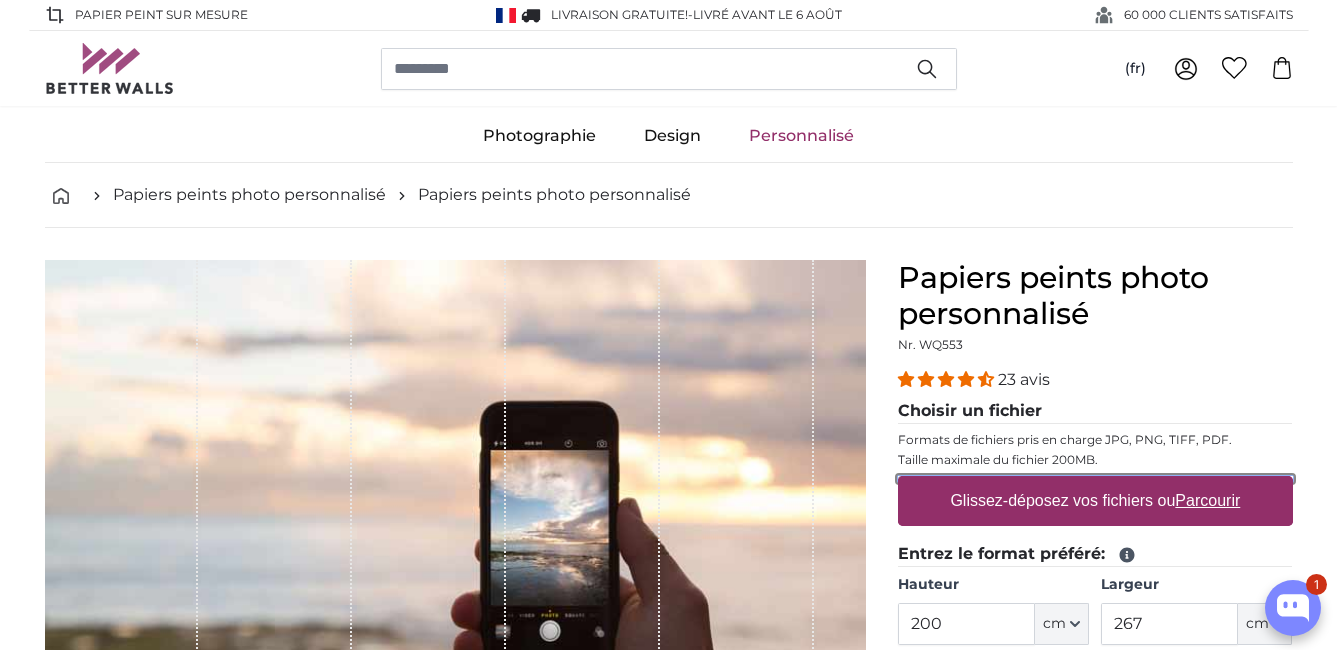 type on "**********" 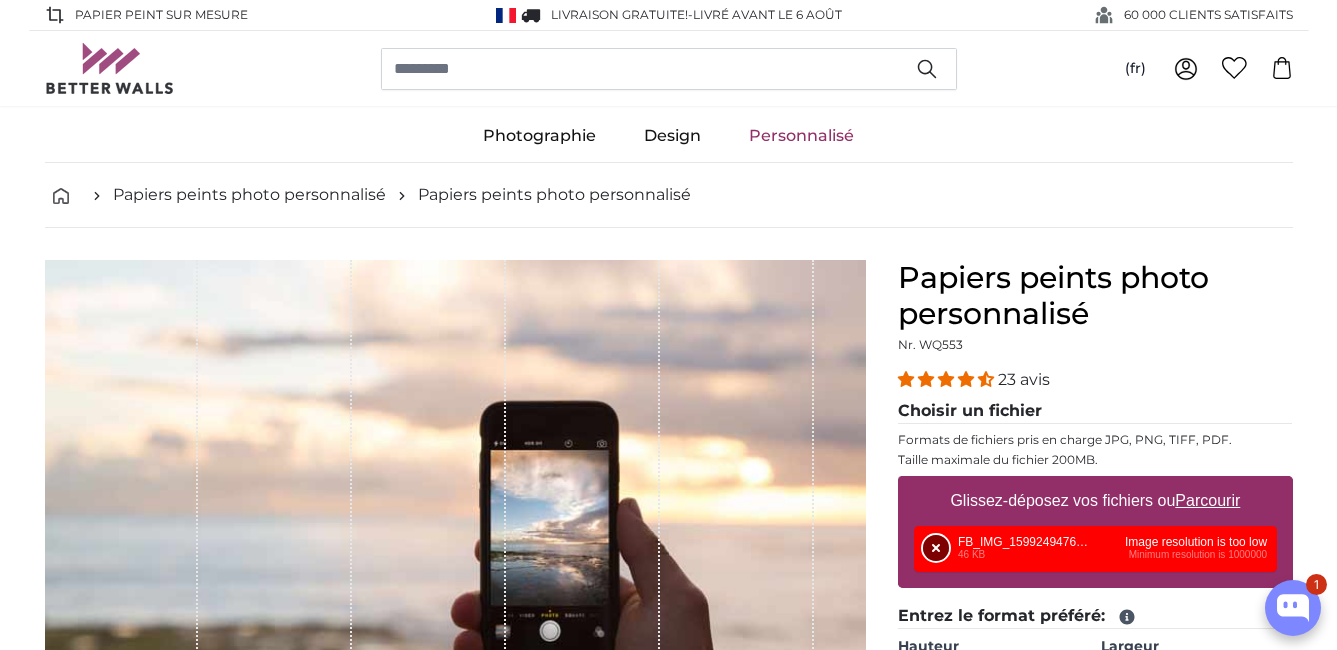 click on "Supprimer" at bounding box center (936, 548) 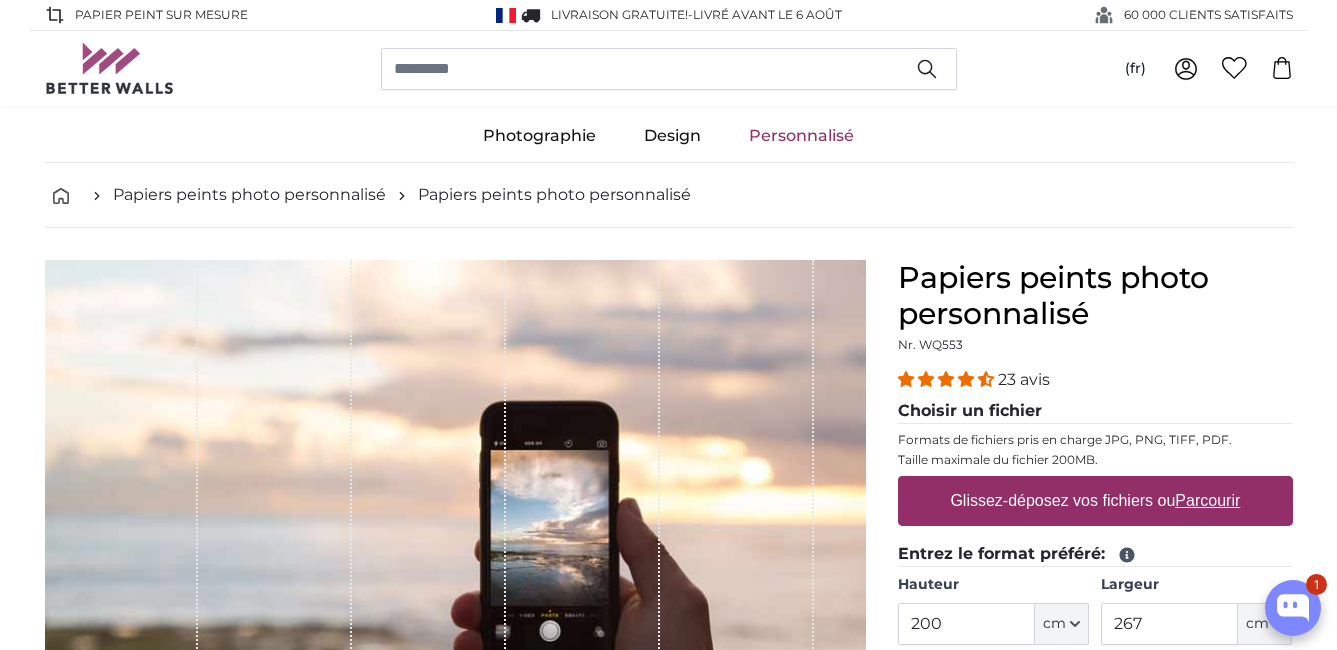 click on "Glissez-déposez vos fichiers ou  Parcourir" at bounding box center [1095, 501] 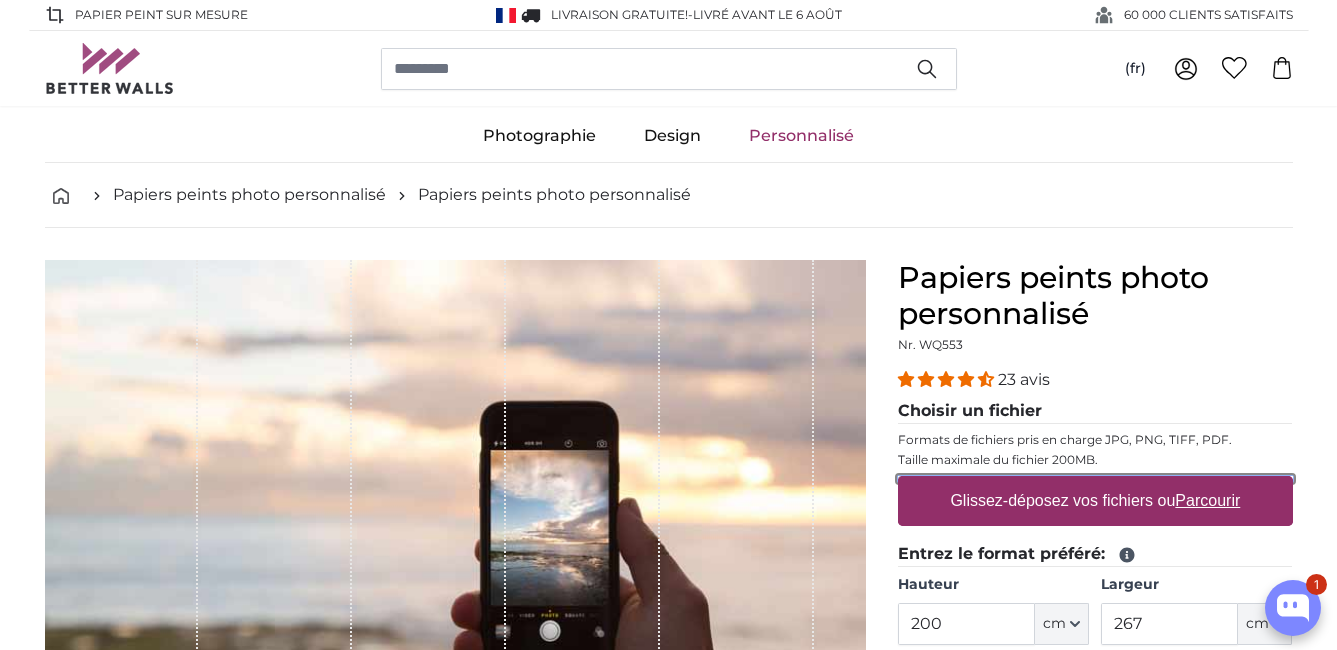 click on "Glissez-déposez vos fichiers ou  Parcourir" at bounding box center (1095, 479) 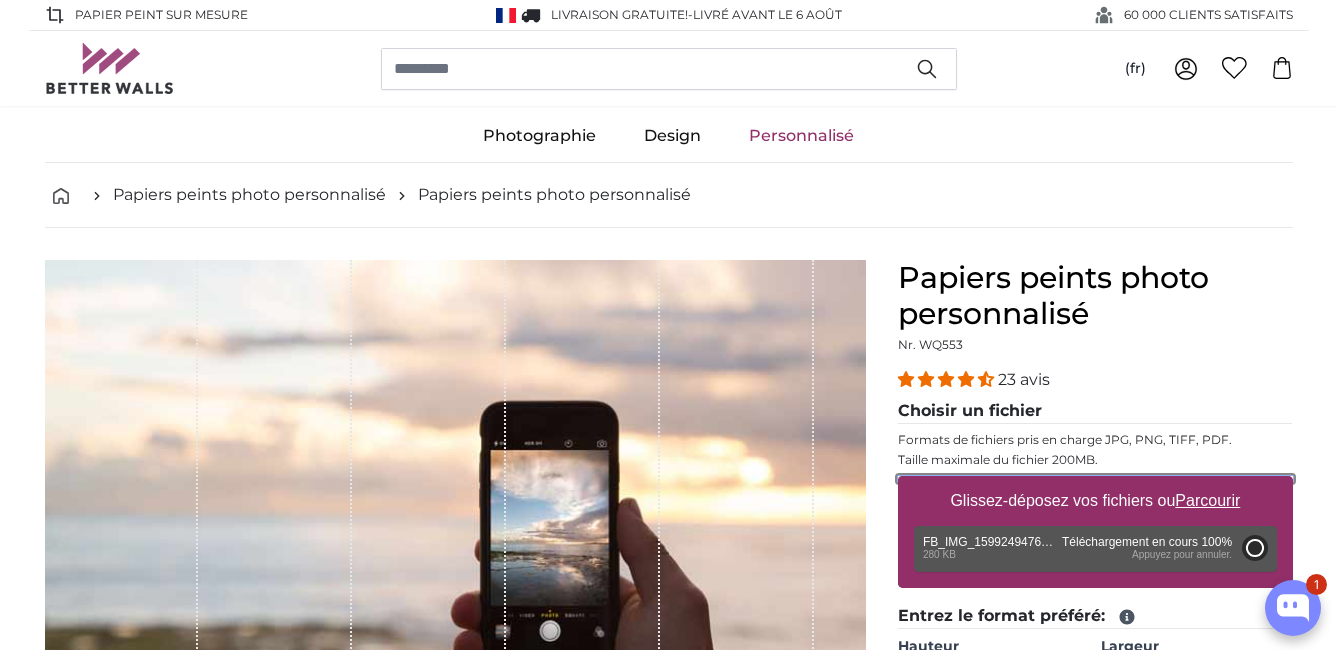 type on "48" 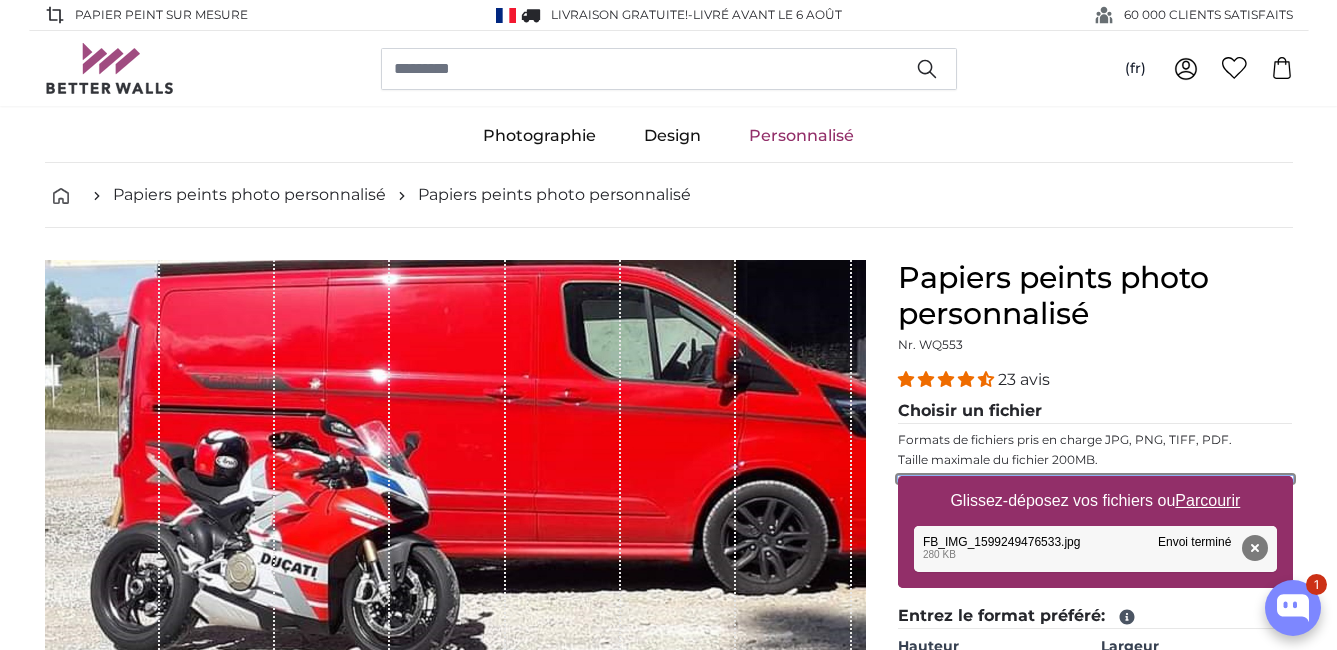scroll, scrollTop: 100, scrollLeft: 0, axis: vertical 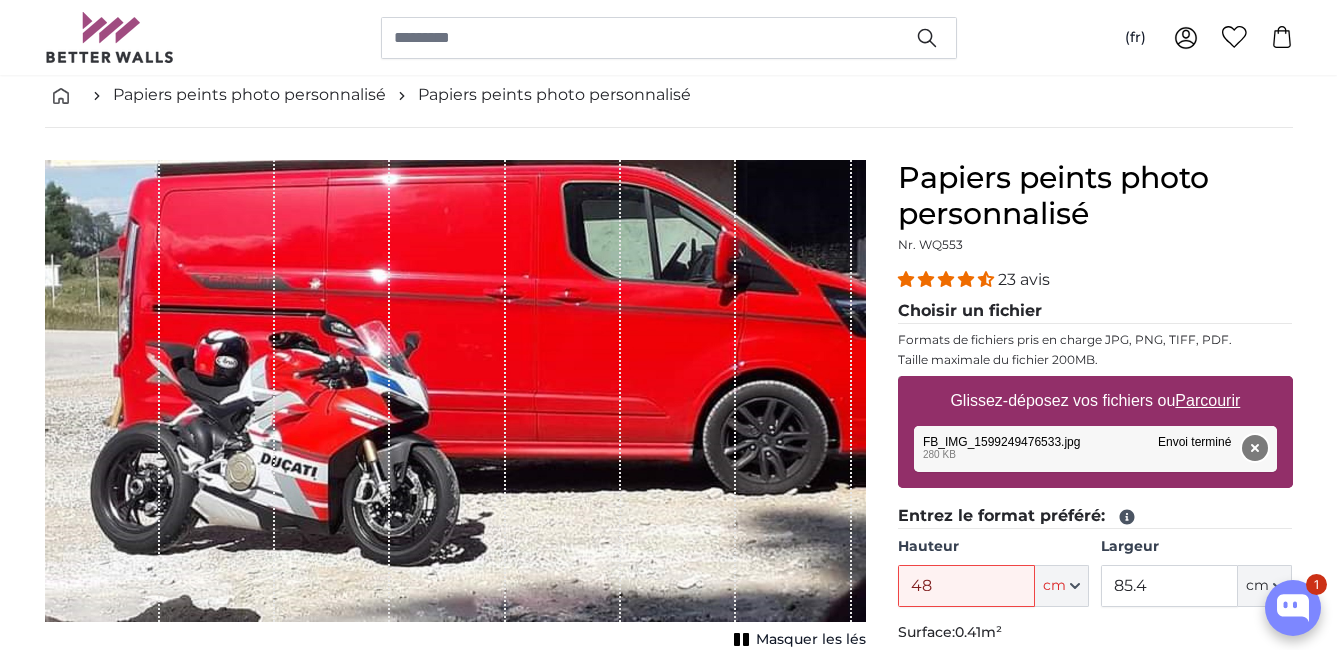 click on "Supprimer" at bounding box center [1254, 448] 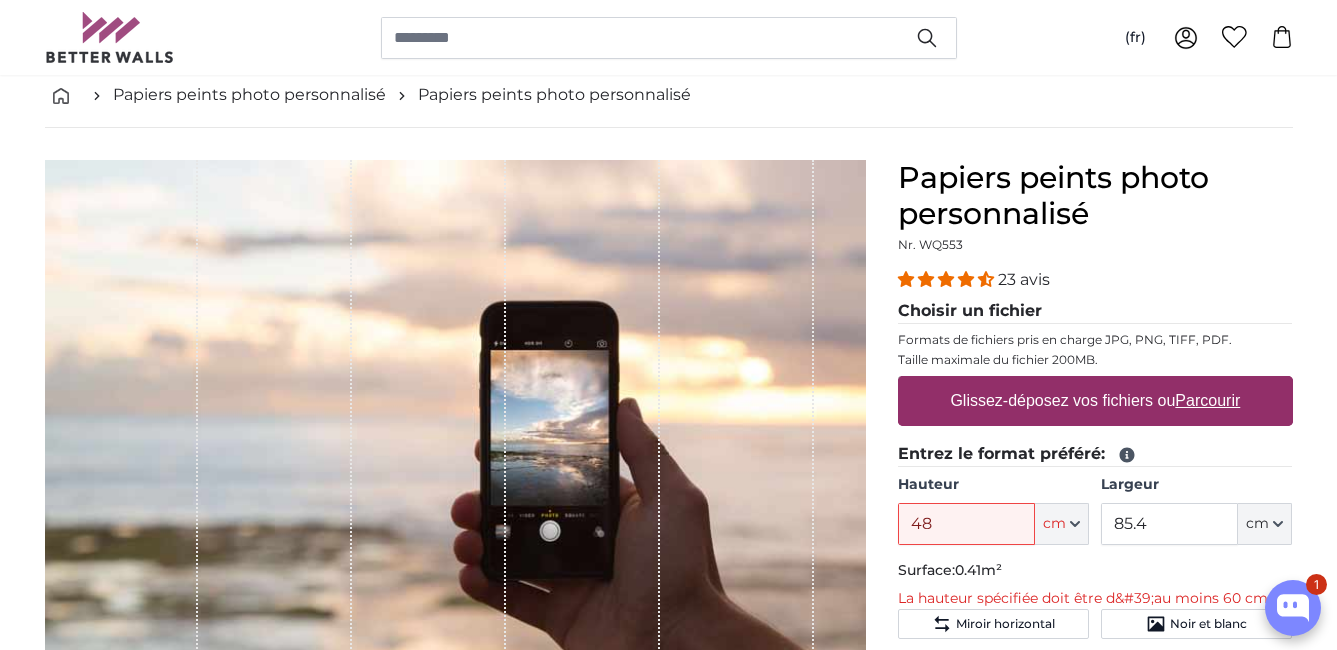 click on "Glissez-déposez vos fichiers ou  Parcourir" at bounding box center [1095, 401] 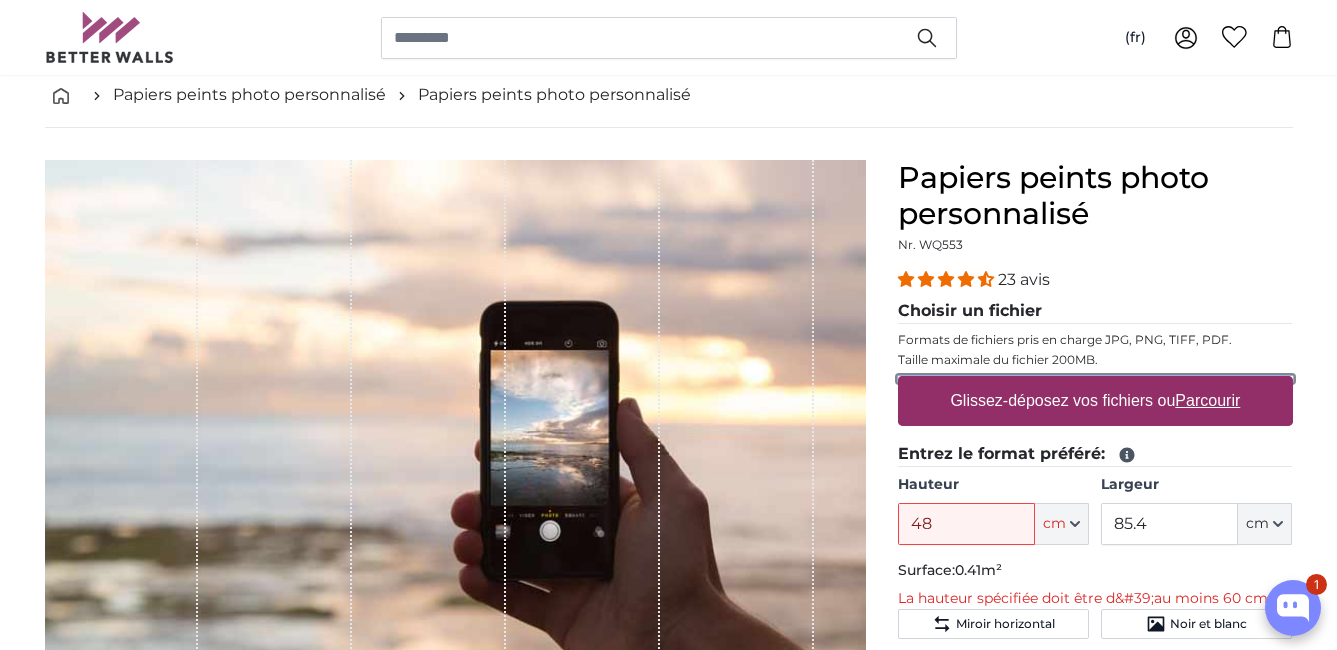 click on "Glissez-déposez vos fichiers ou  Parcourir" at bounding box center (1095, 379) 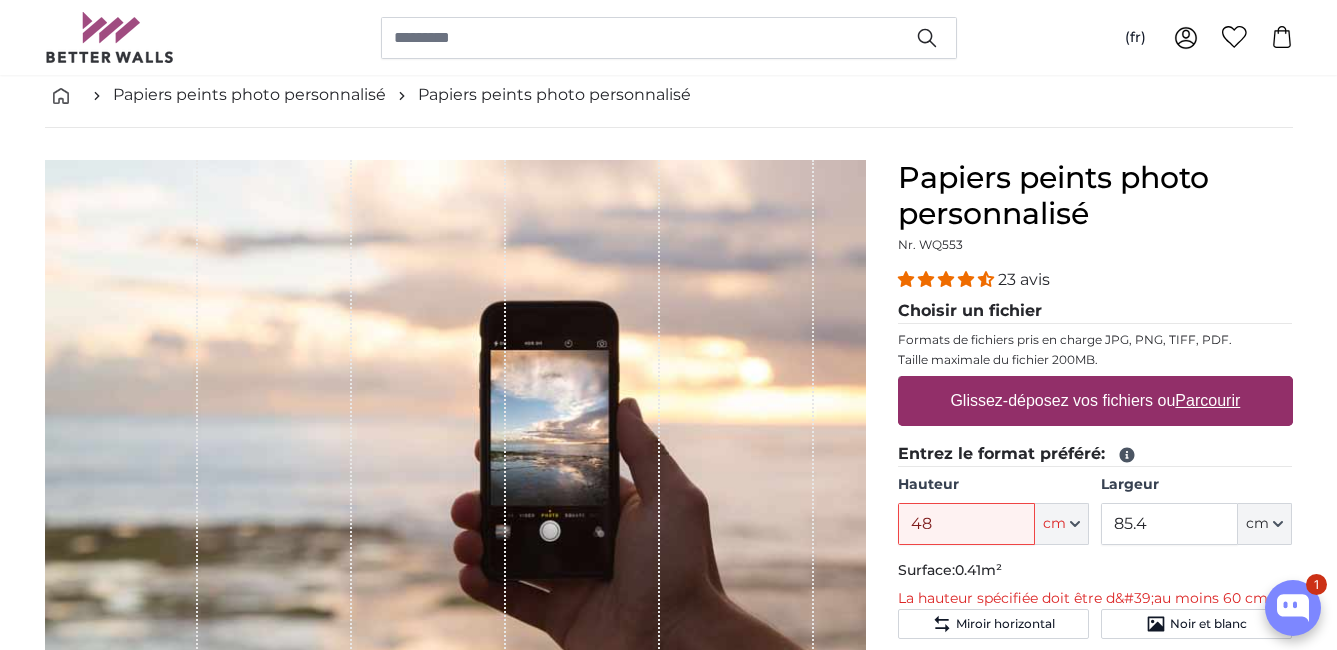 click on "Glissez-déposez vos fichiers ou  Parcourir" at bounding box center [1095, 401] 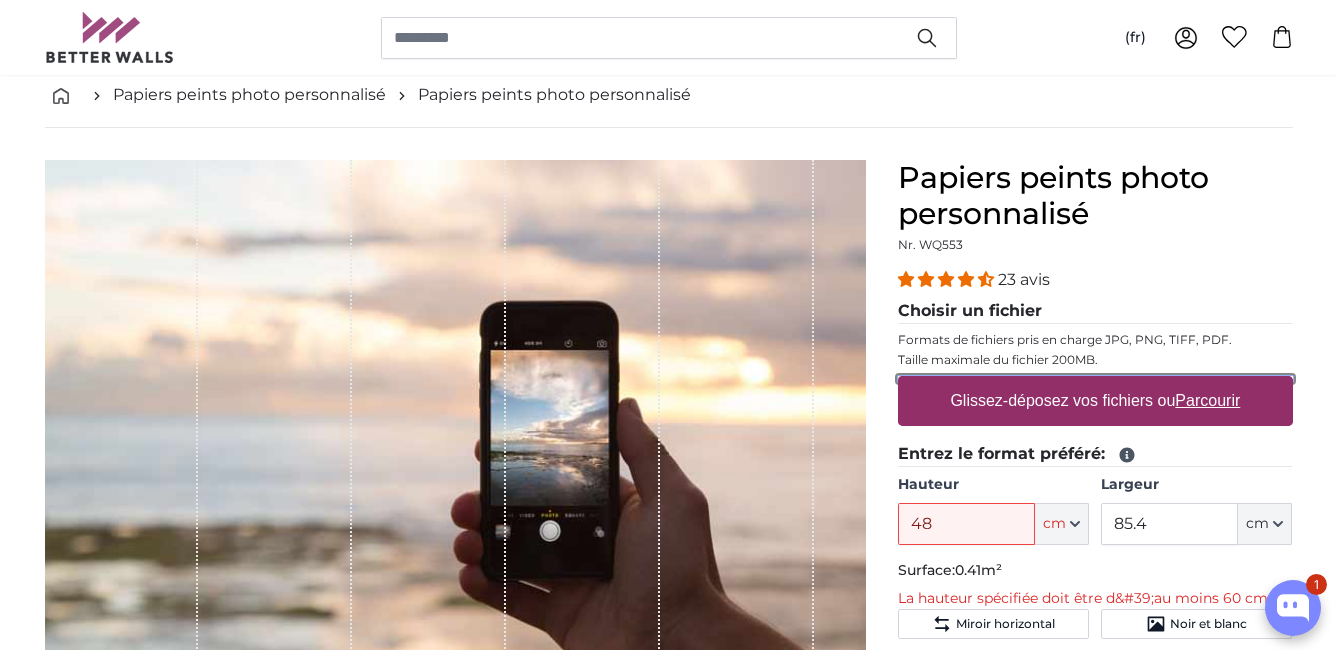 type on "**********" 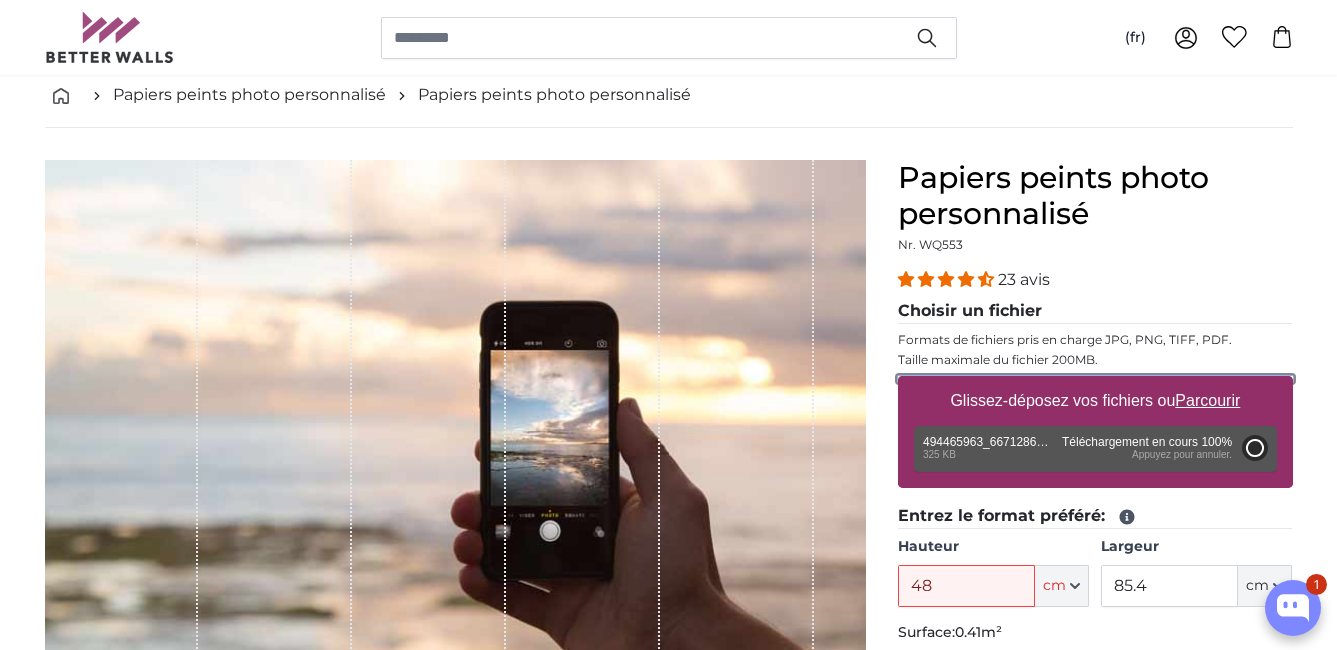 type on "95" 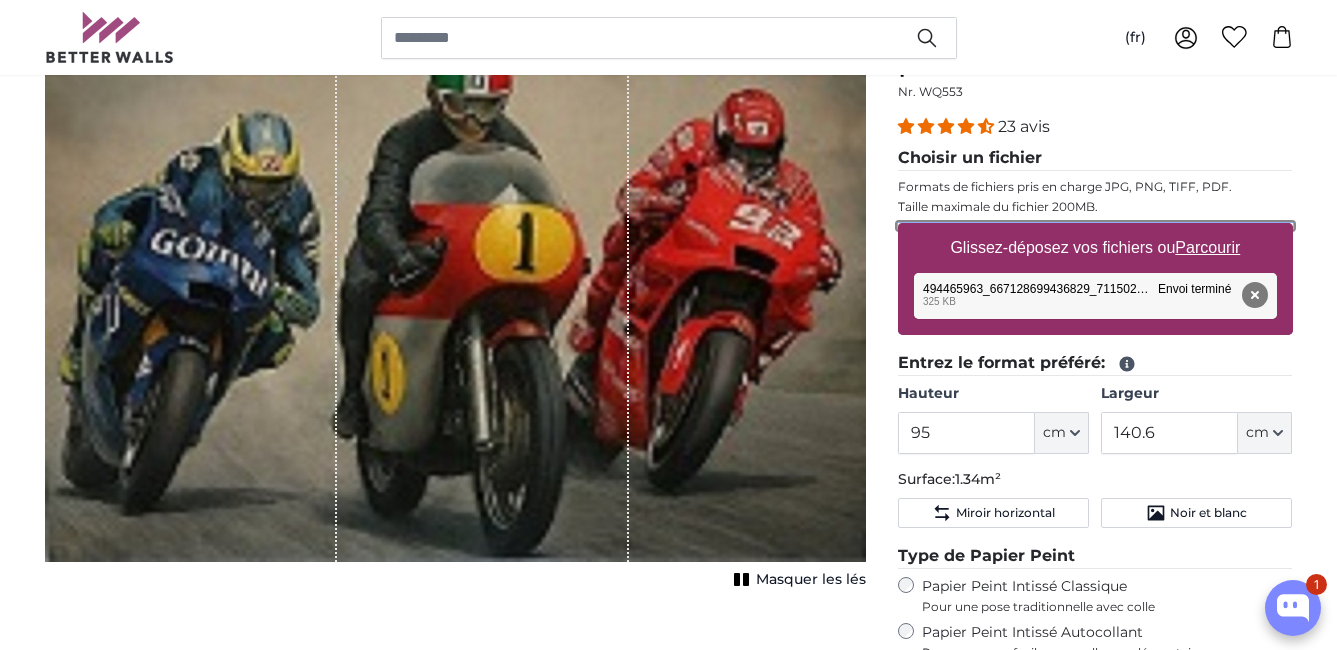scroll, scrollTop: 300, scrollLeft: 0, axis: vertical 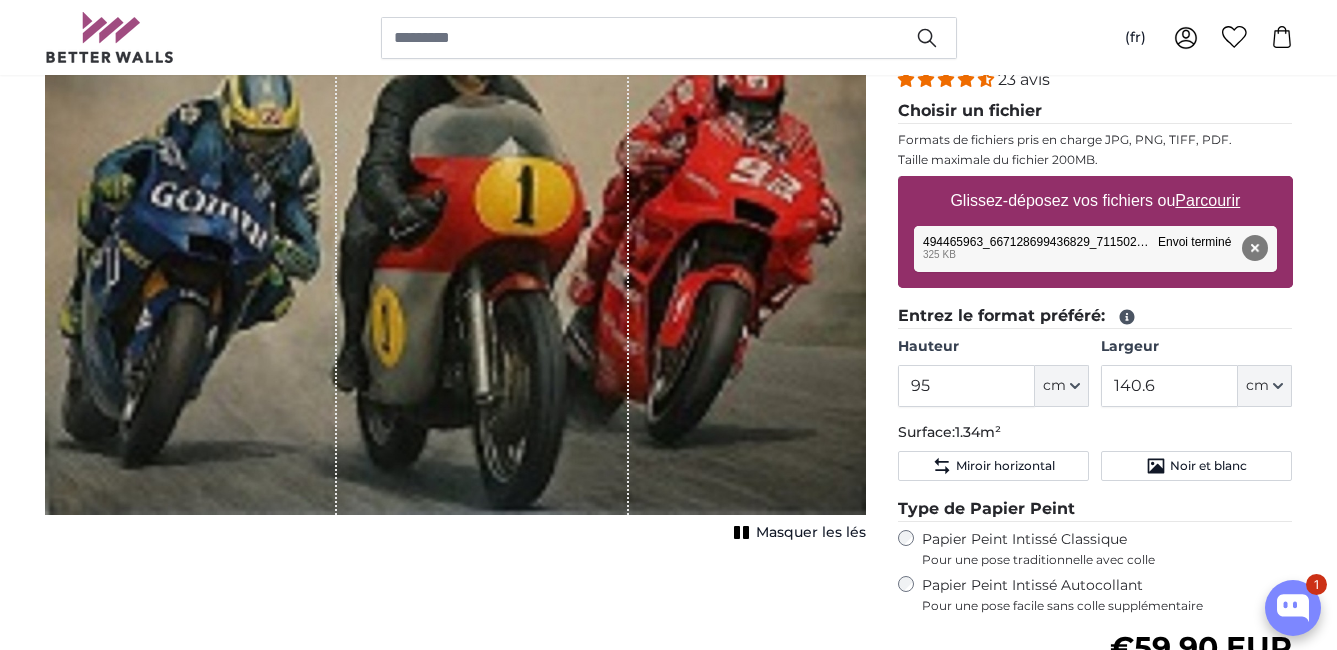 click 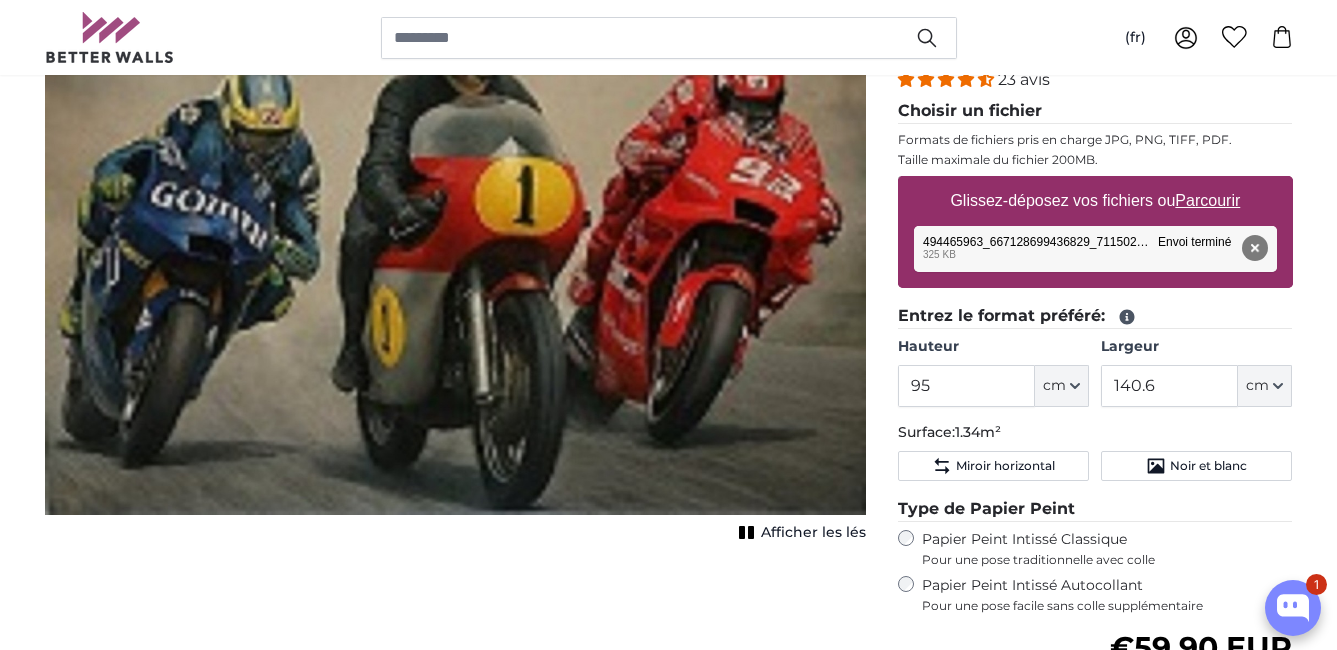 click 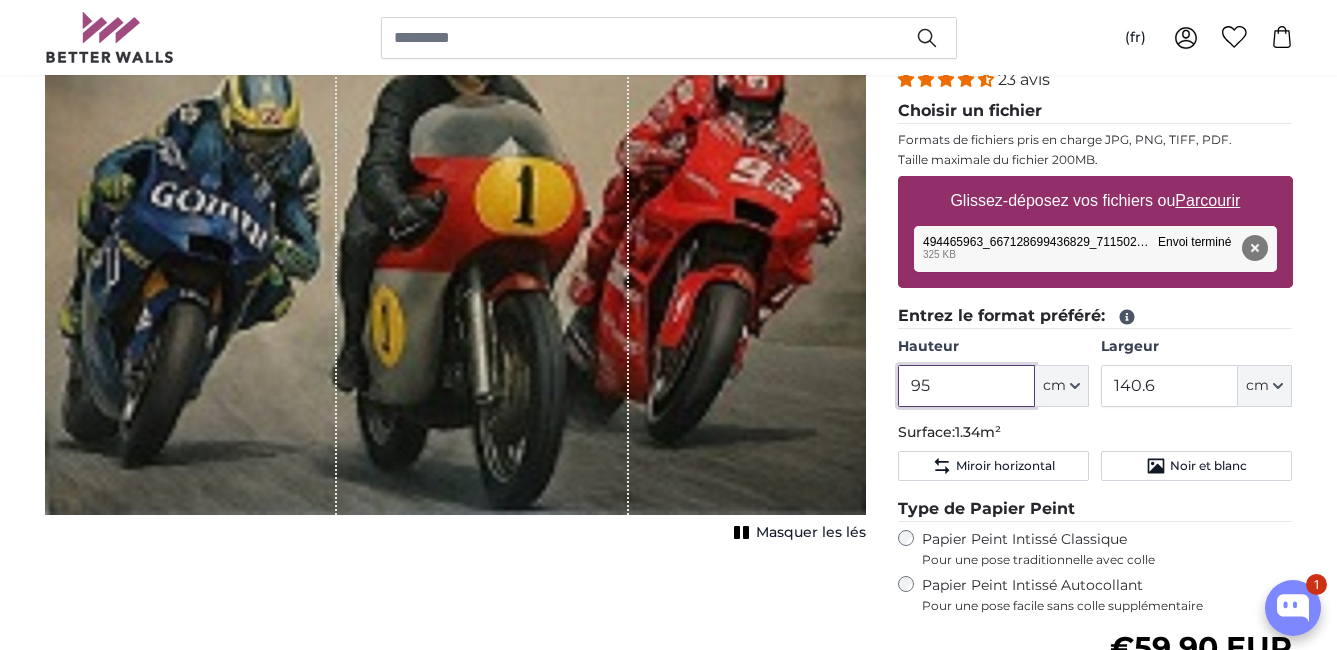 click on "95" at bounding box center [966, 386] 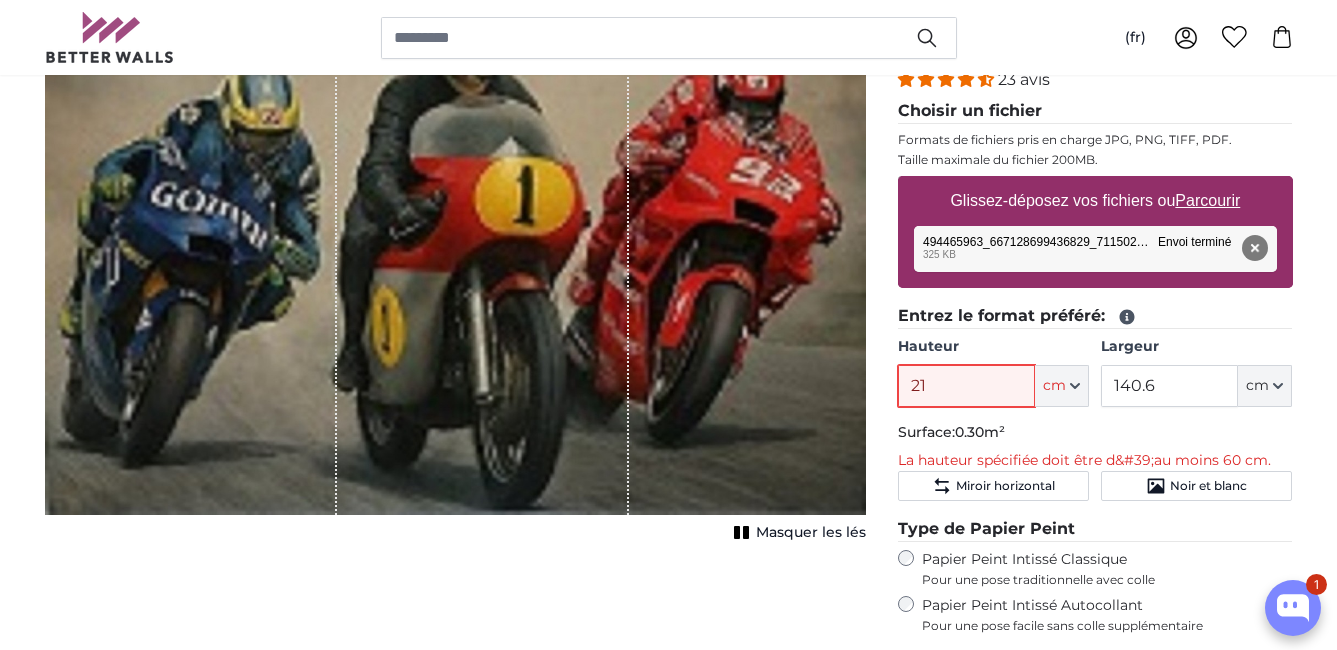 type on "2" 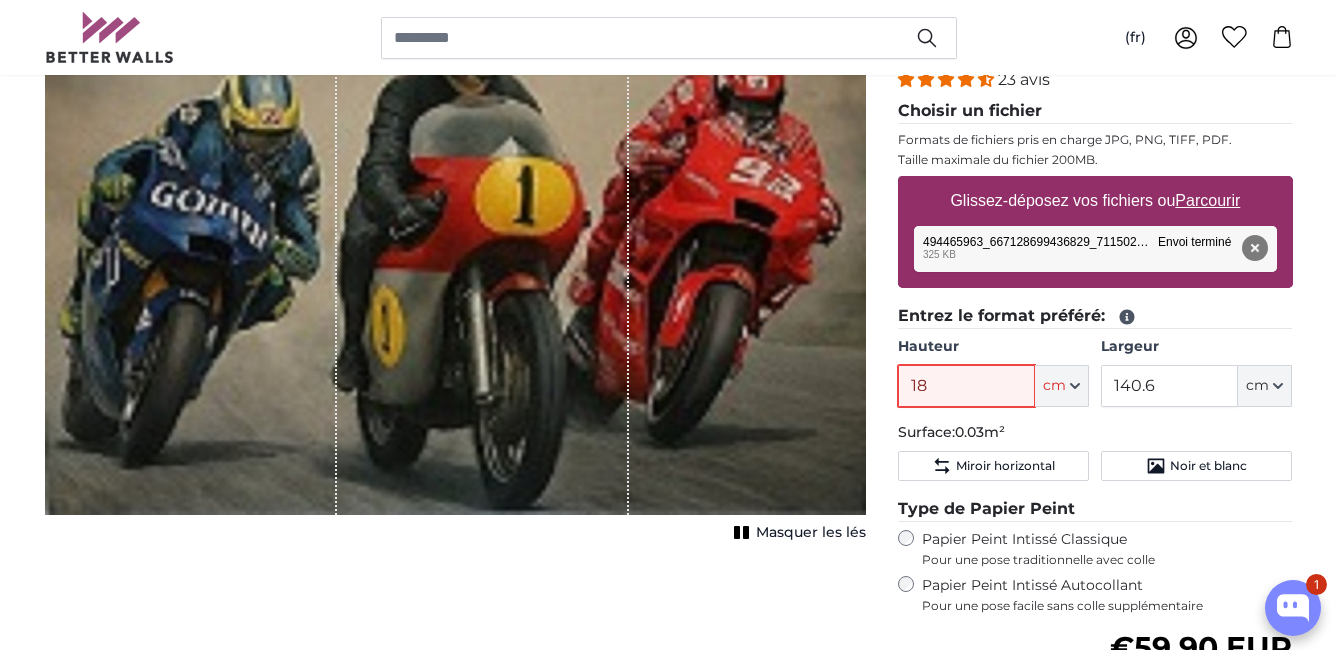 type on "180" 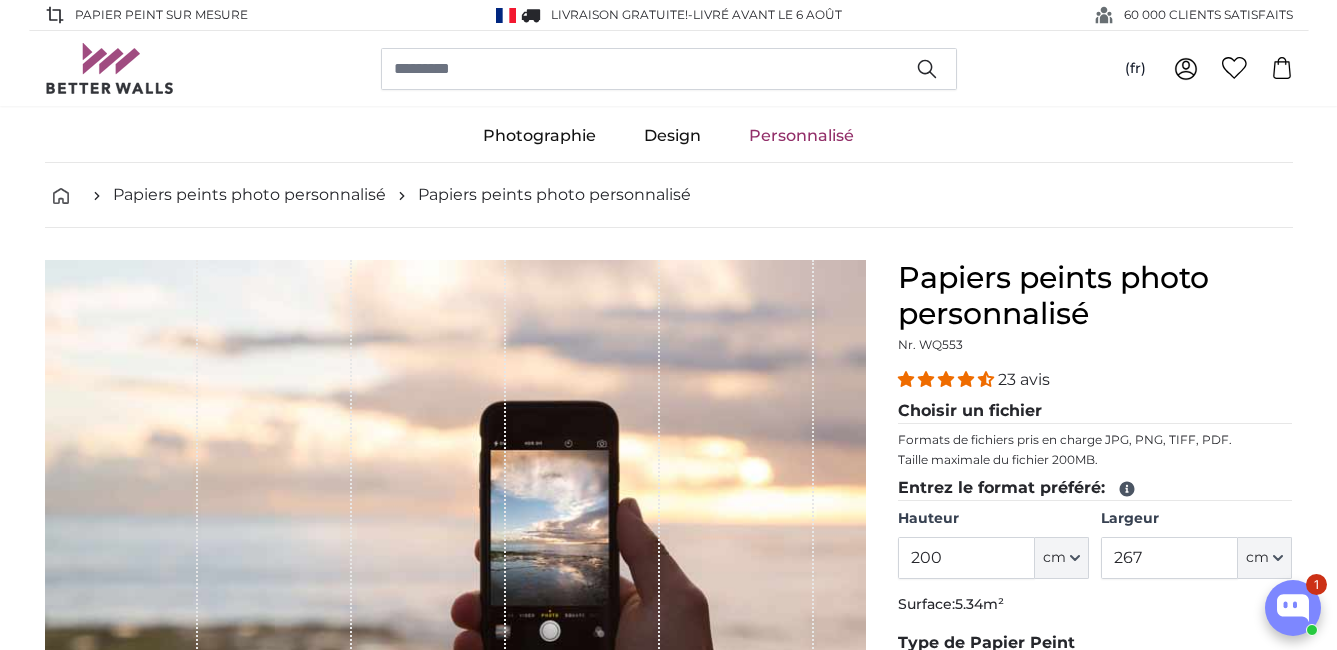 scroll, scrollTop: 0, scrollLeft: 0, axis: both 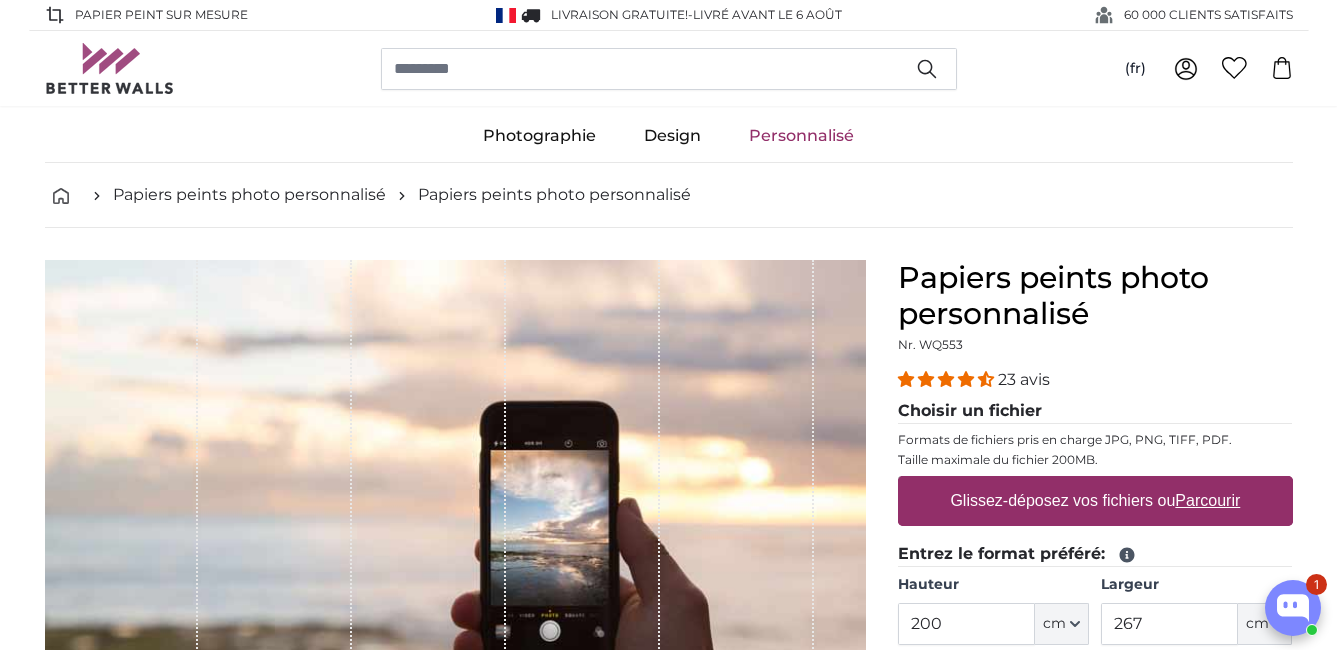 click on "Glissez-déposez vos fichiers ou  Parcourir" at bounding box center [1095, 501] 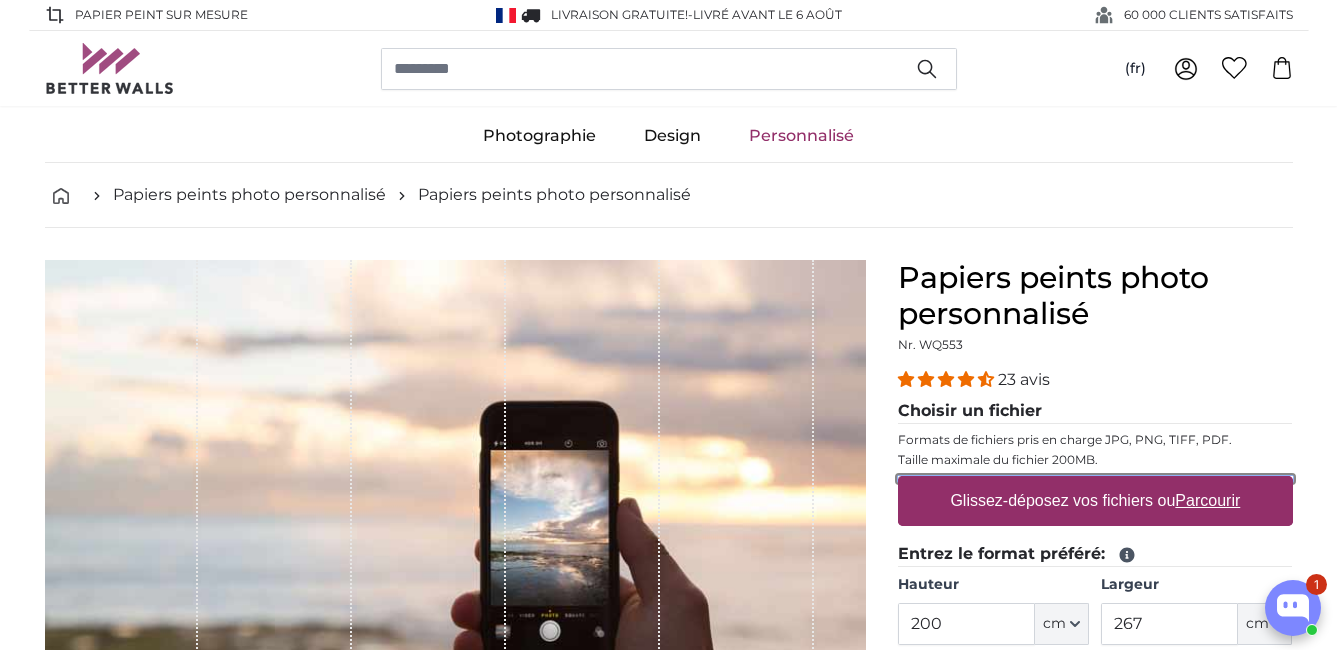click on "Glissez-déposez vos fichiers ou  Parcourir" at bounding box center (1095, 479) 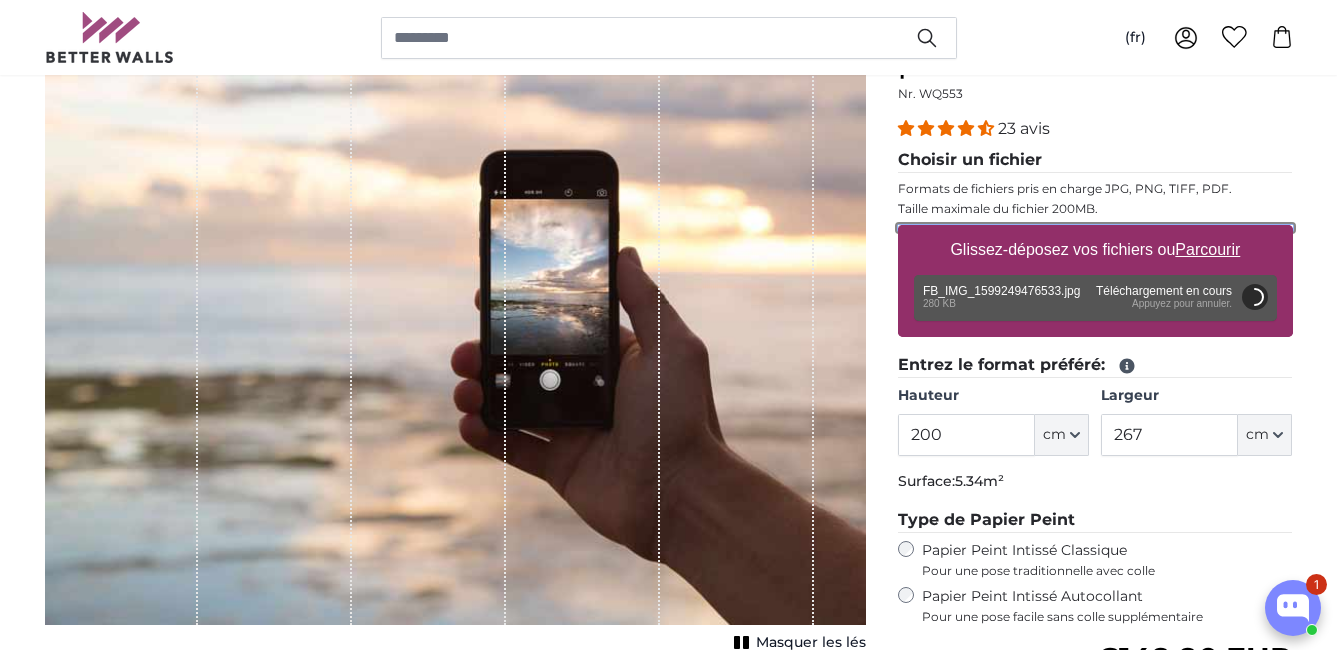scroll, scrollTop: 300, scrollLeft: 0, axis: vertical 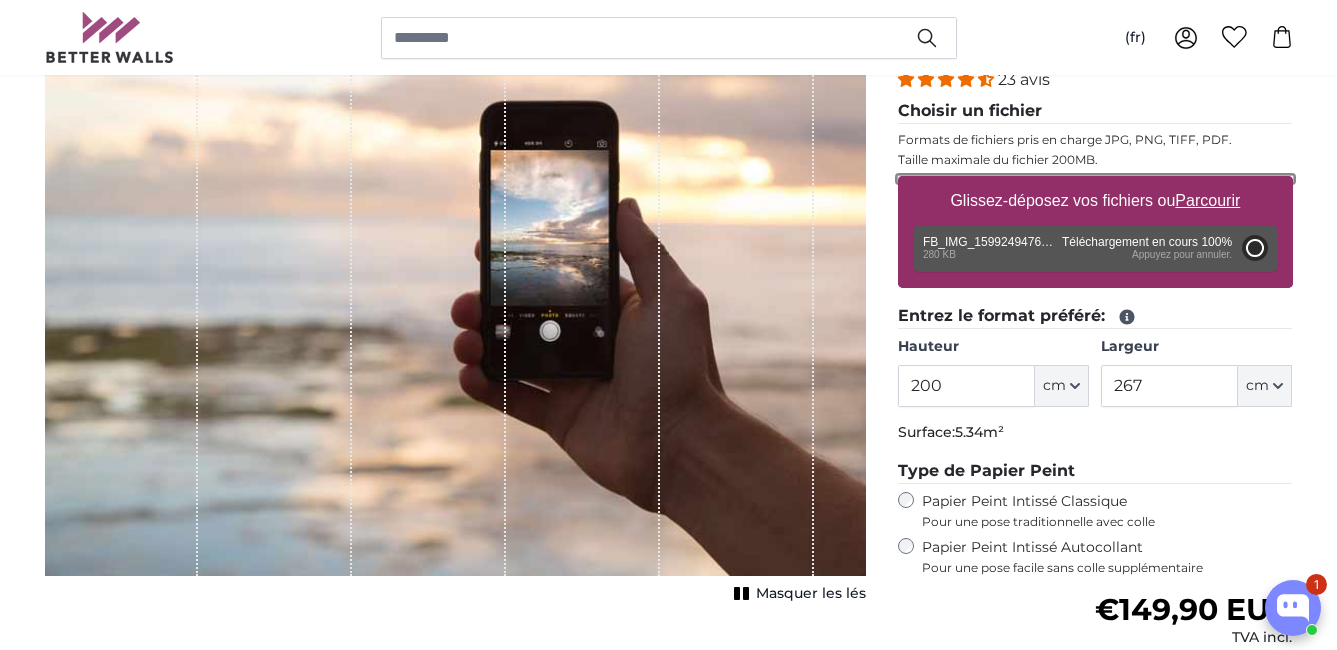 type on "48" 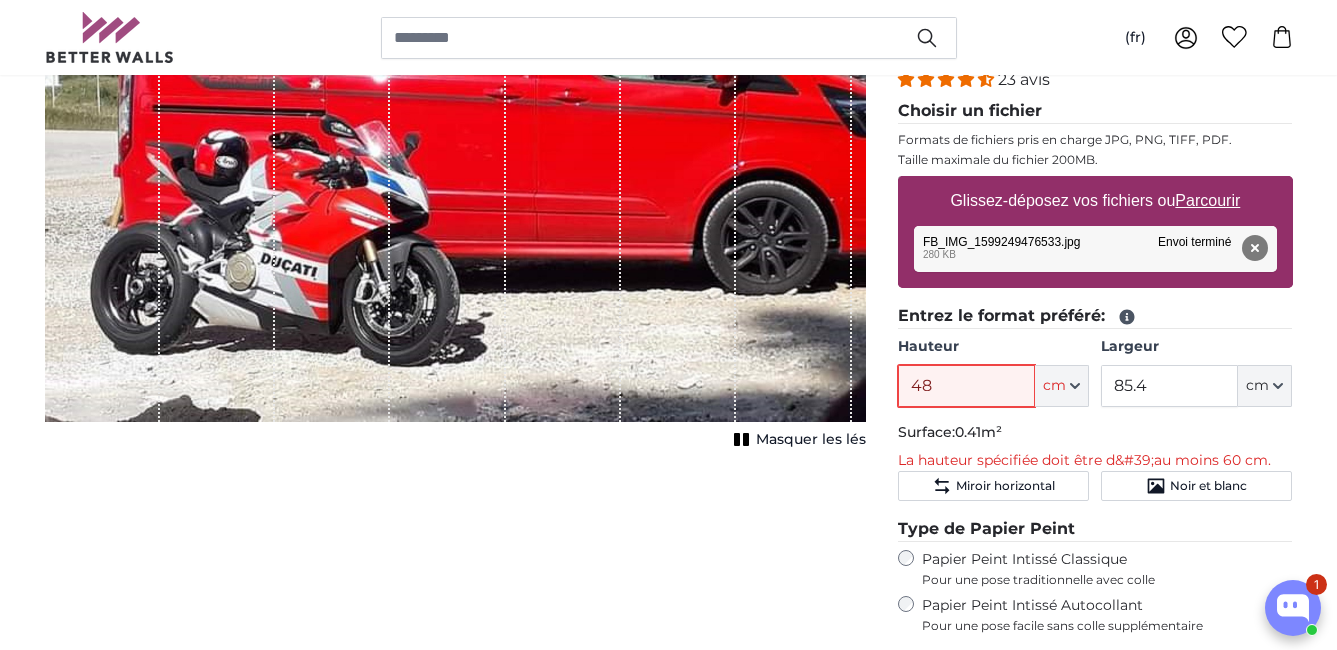 click on "48" at bounding box center [966, 386] 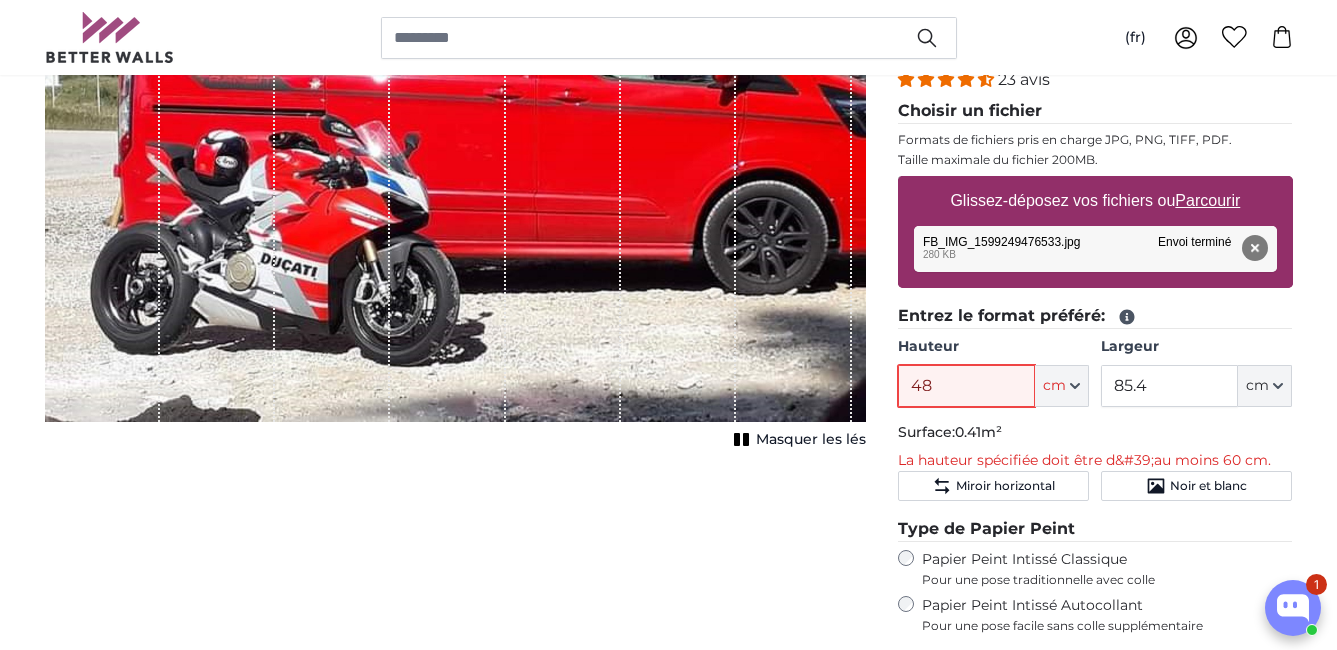 type on "4" 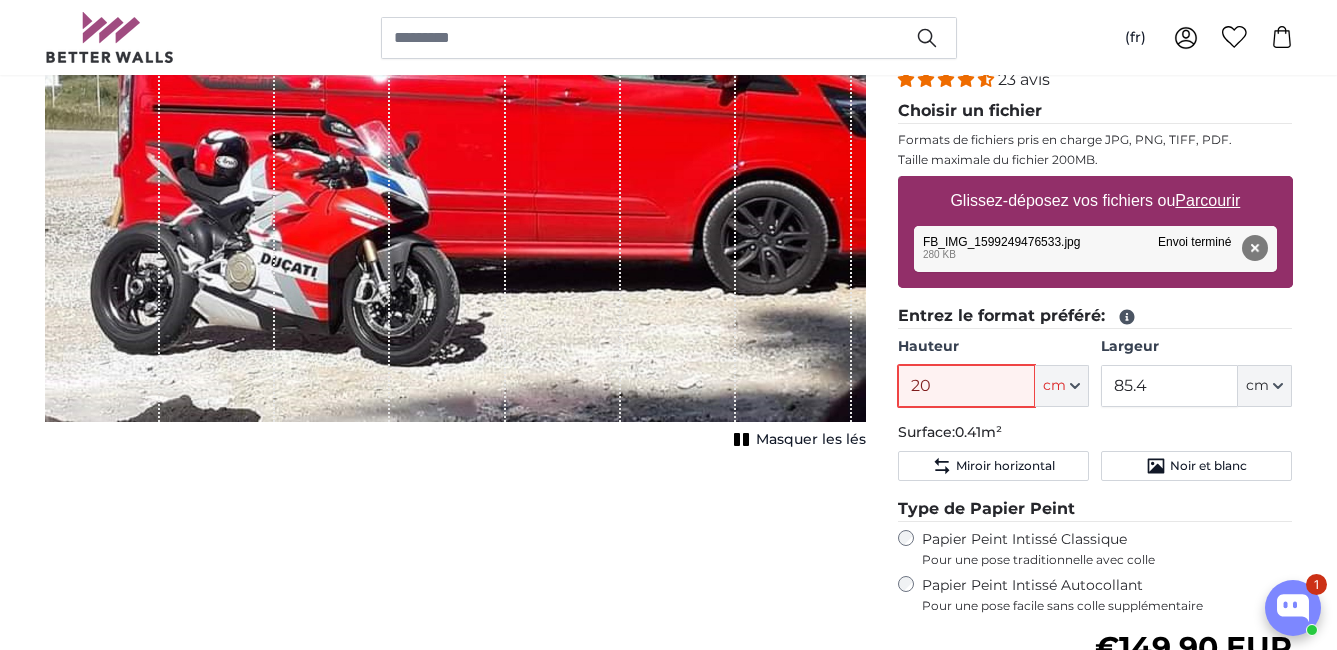 type on "200" 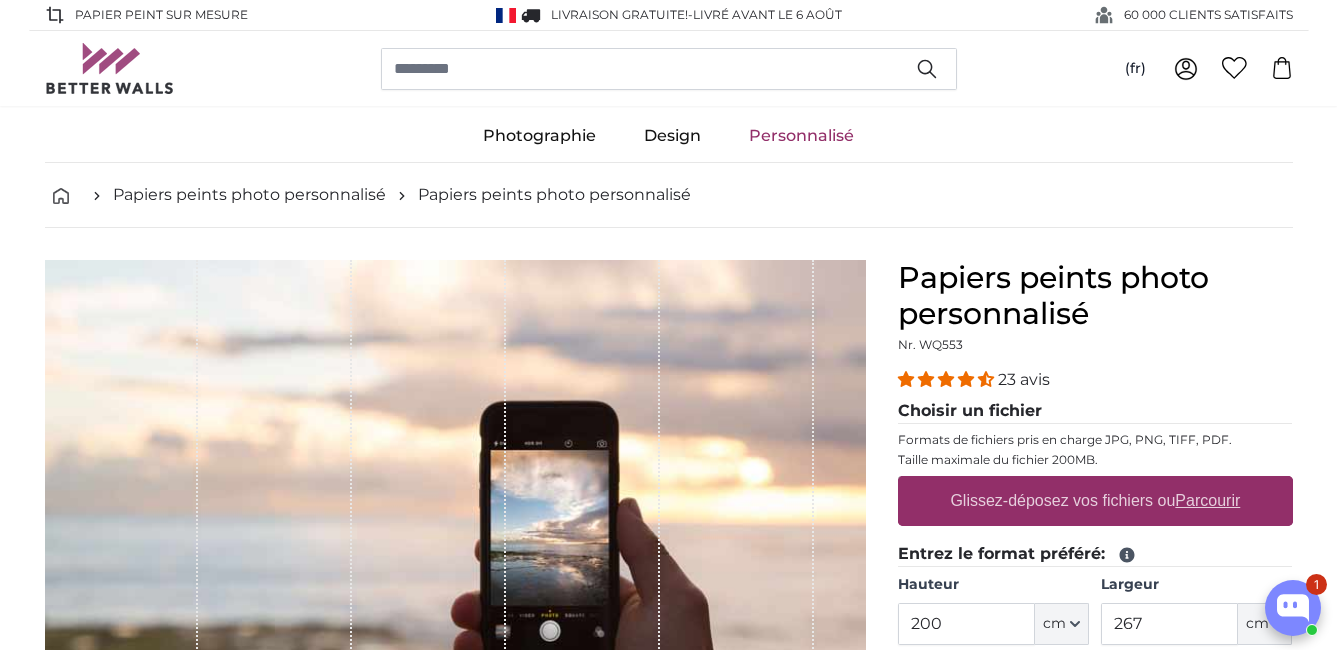 scroll, scrollTop: 0, scrollLeft: 0, axis: both 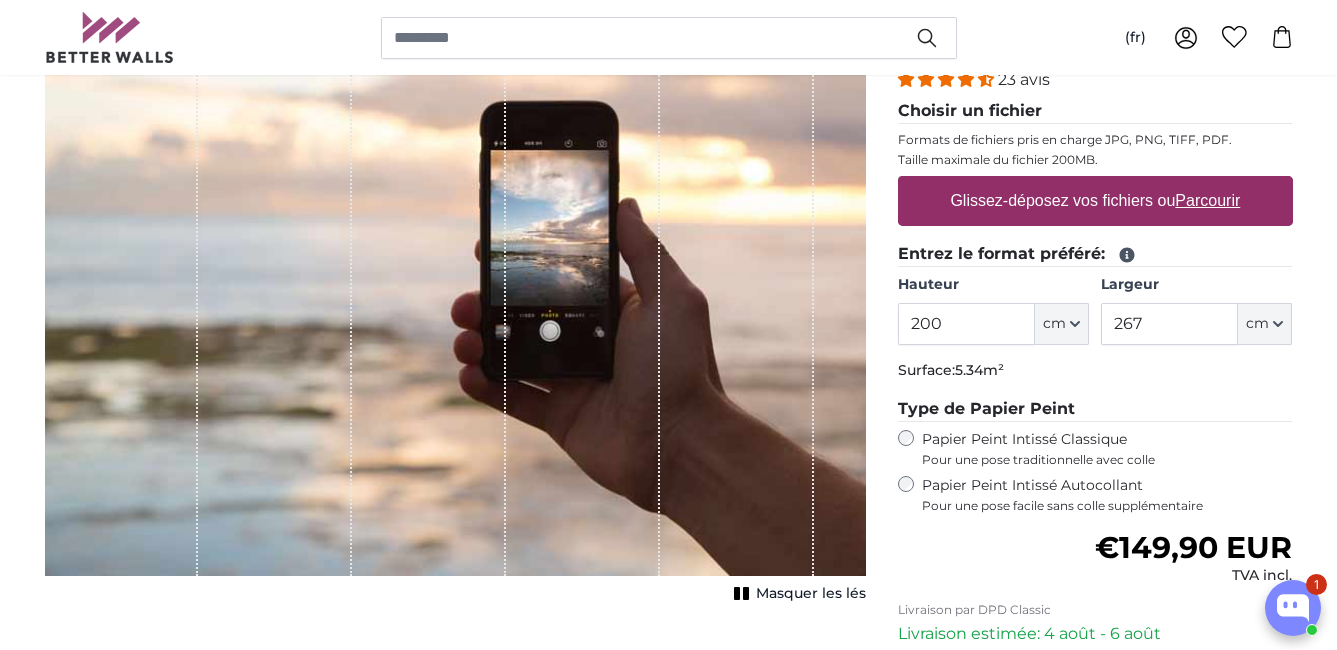 click on "Parcourir" at bounding box center [1207, 200] 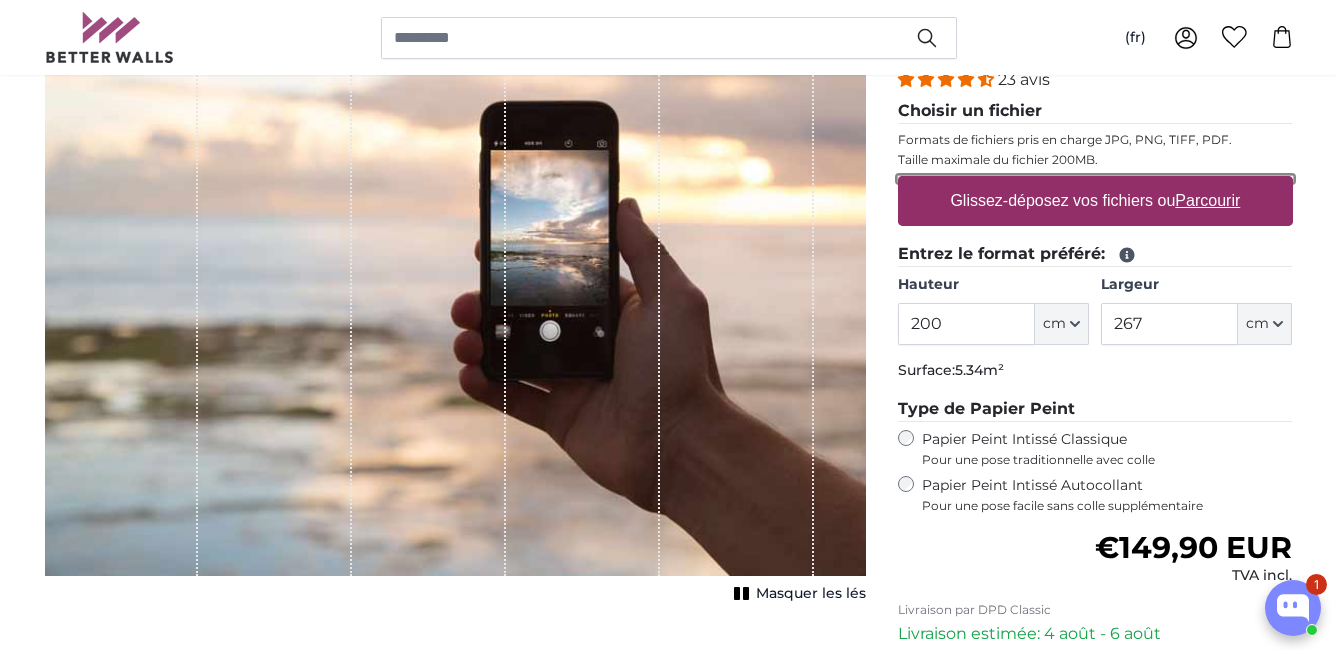 click on "Glissez-déposez vos fichiers ou  Parcourir" at bounding box center [1095, 179] 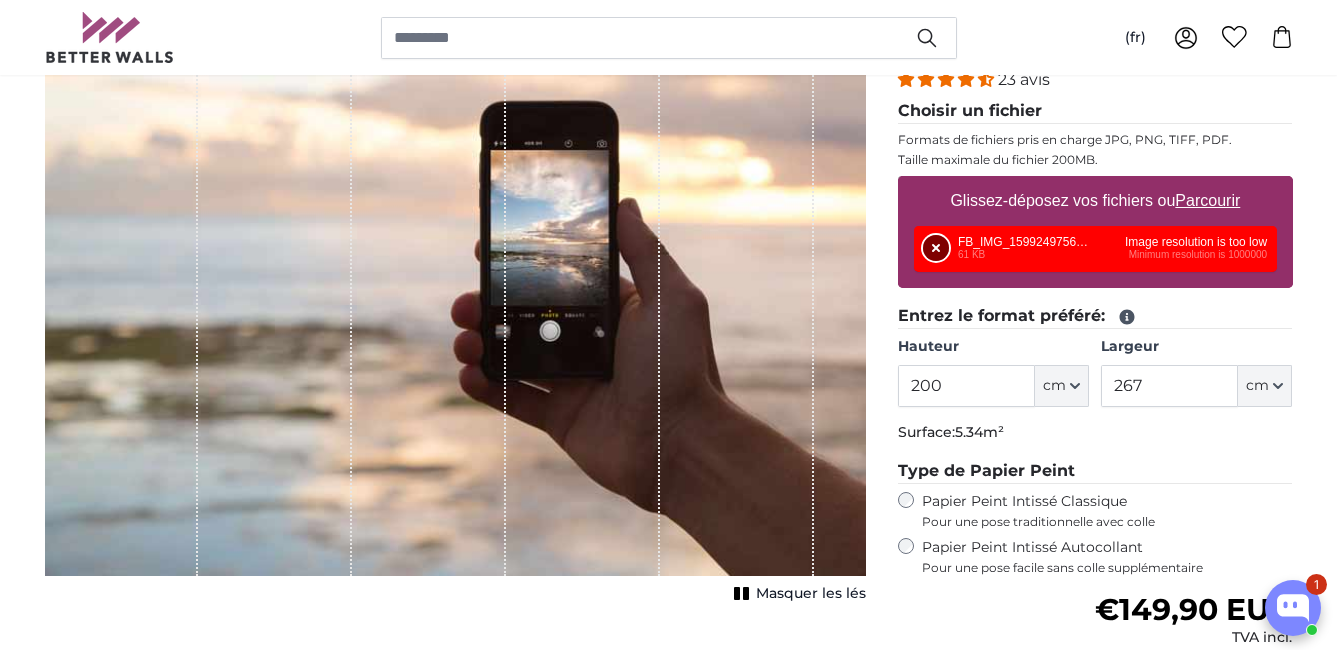click on "Supprimer" at bounding box center (936, 248) 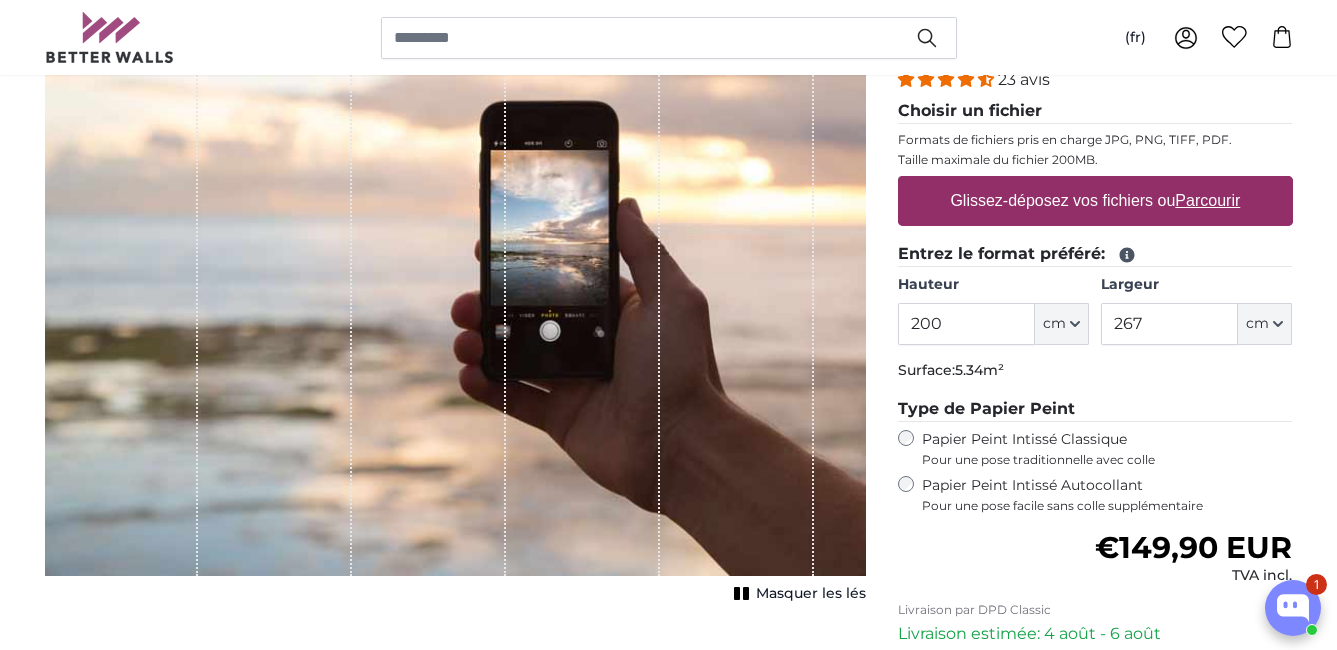 click on "Glissez-déposez vos fichiers ou  Parcourir" at bounding box center (1095, 201) 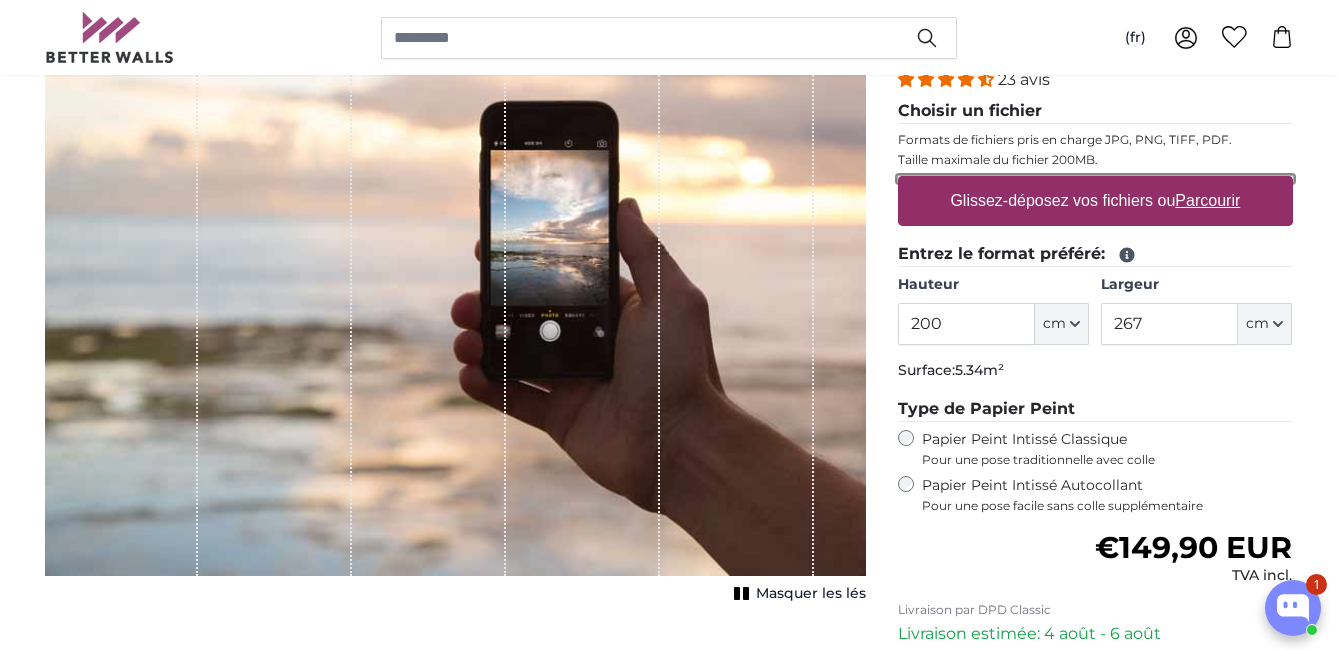 click on "Glissez-déposez vos fichiers ou  Parcourir" at bounding box center [1095, 179] 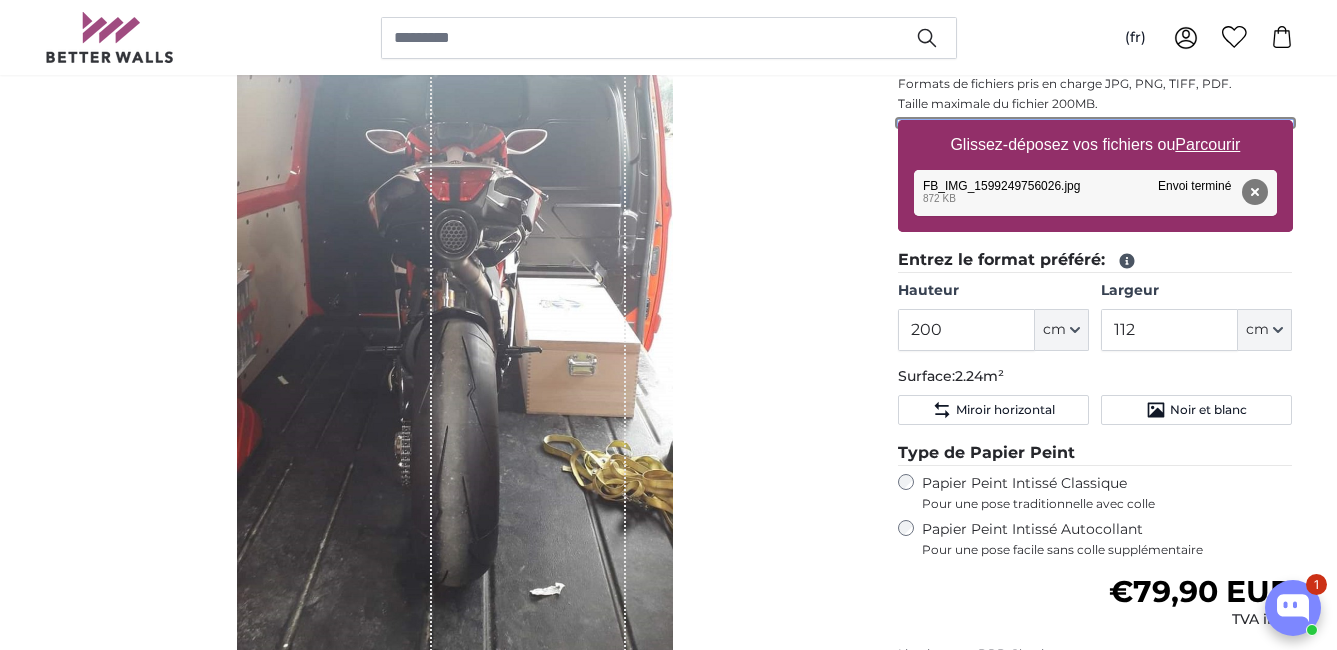 scroll, scrollTop: 400, scrollLeft: 0, axis: vertical 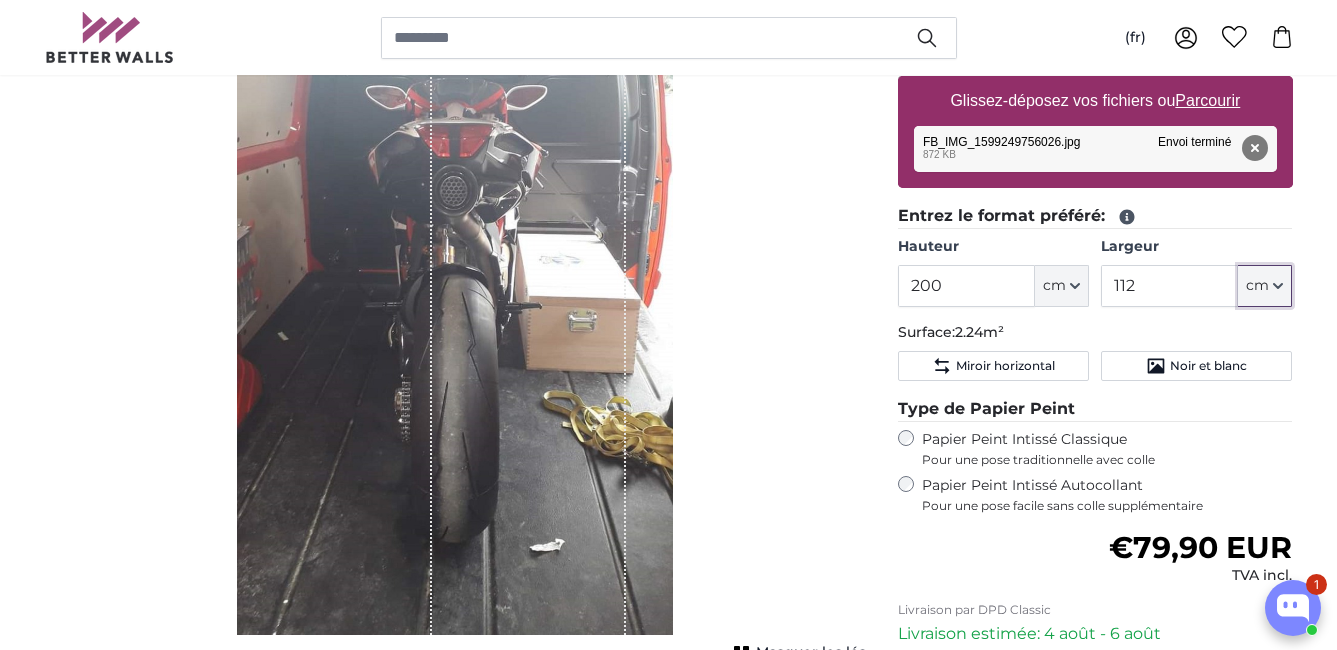 click on "cm" 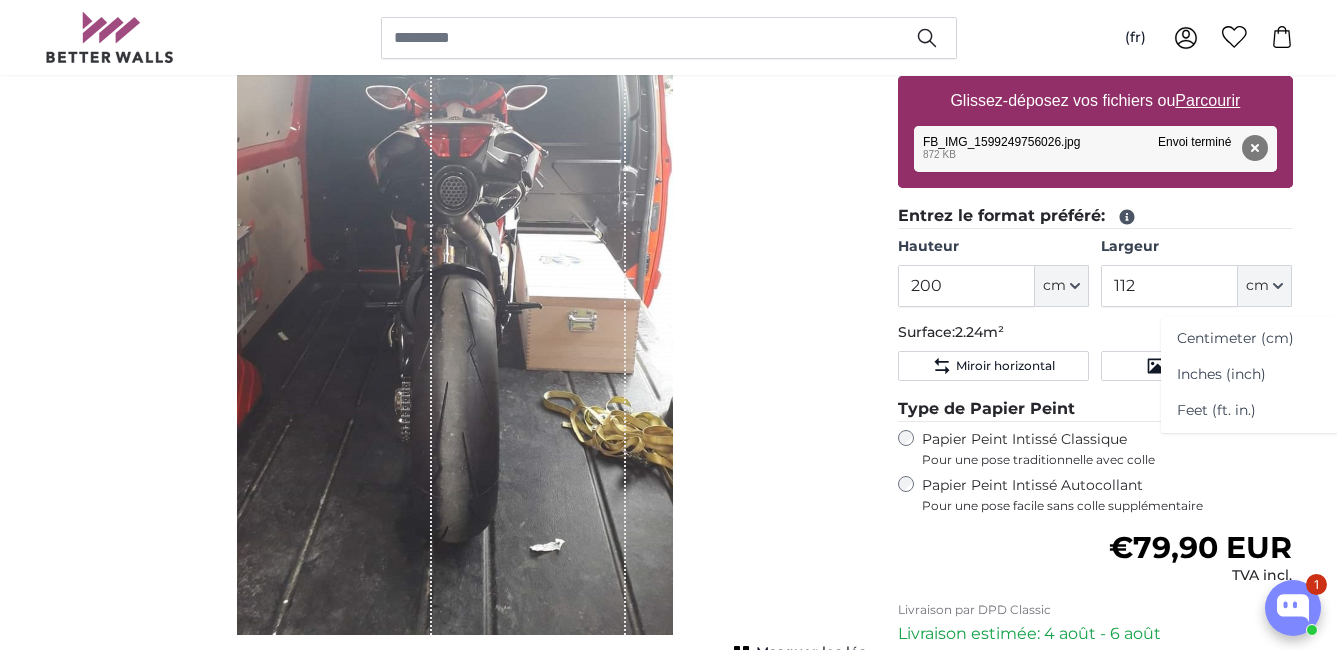 click on "Entrez le format préféré:
Hauteur
200
ft
cm
Centimeter (cm)
Inches (inch)
Feet (ft. in.)
Largeur
112
ft
cm" 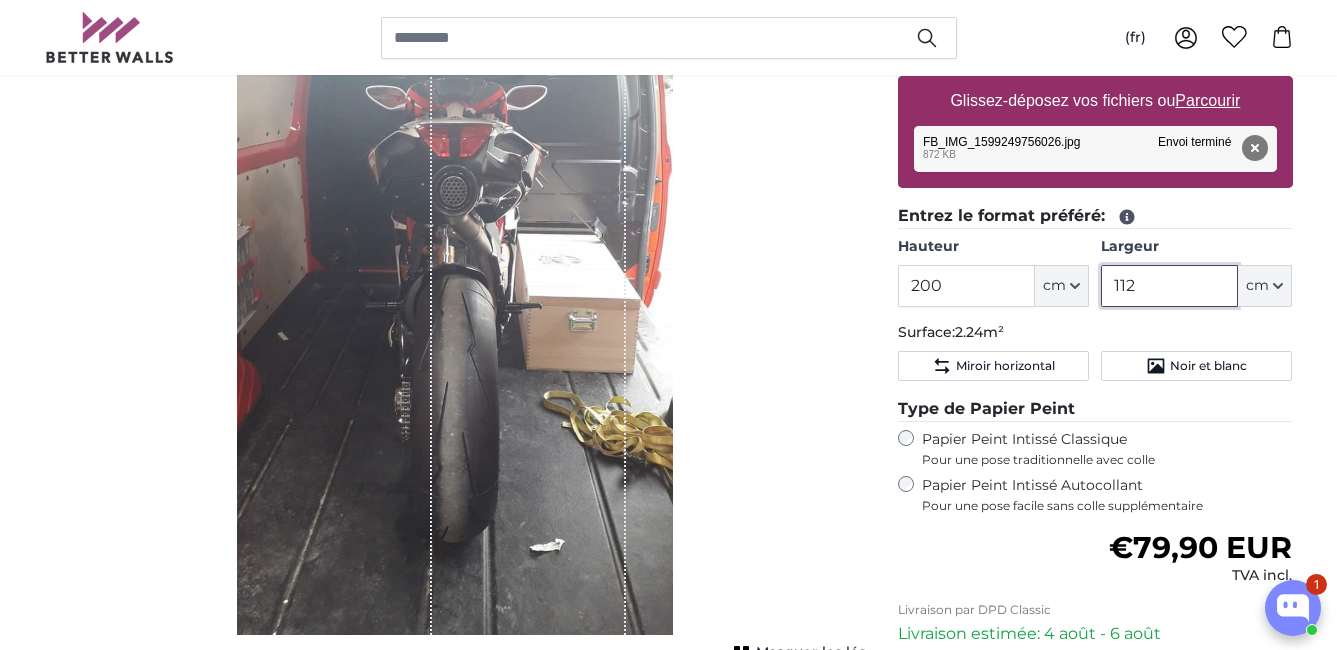 drag, startPoint x: 1158, startPoint y: 289, endPoint x: 1085, endPoint y: 284, distance: 73.171036 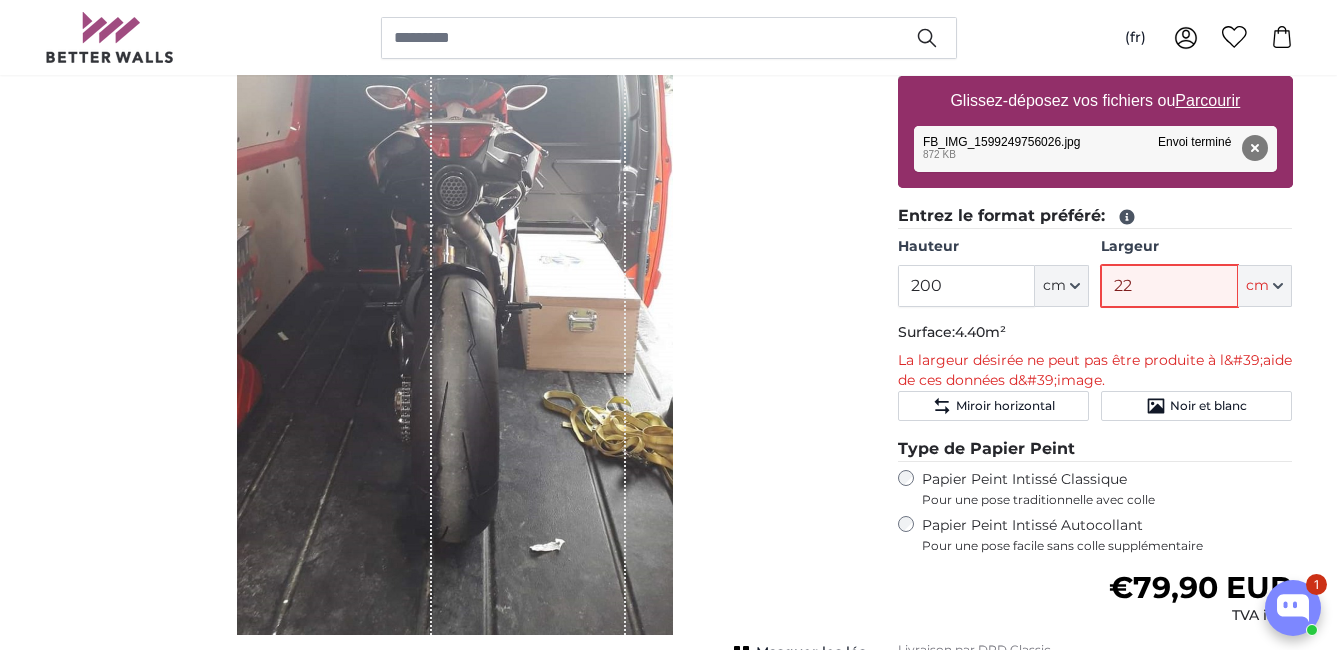 type on "2" 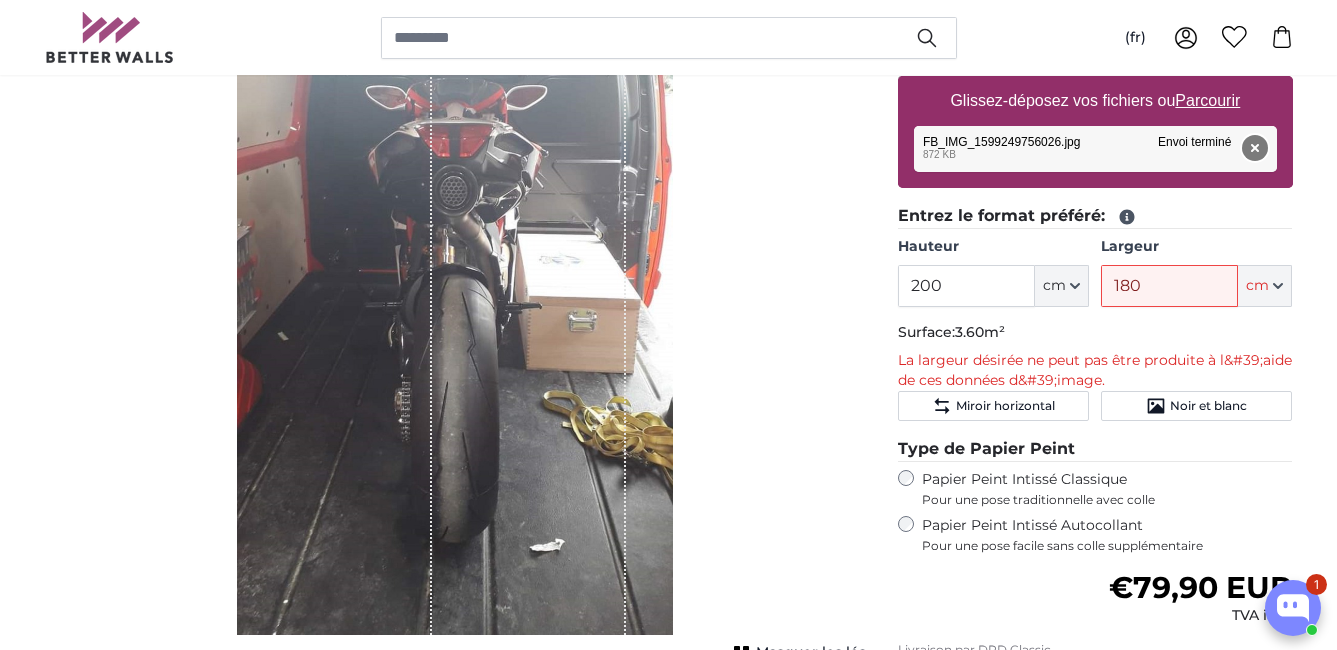 click on "Supprimer" at bounding box center [1254, 148] 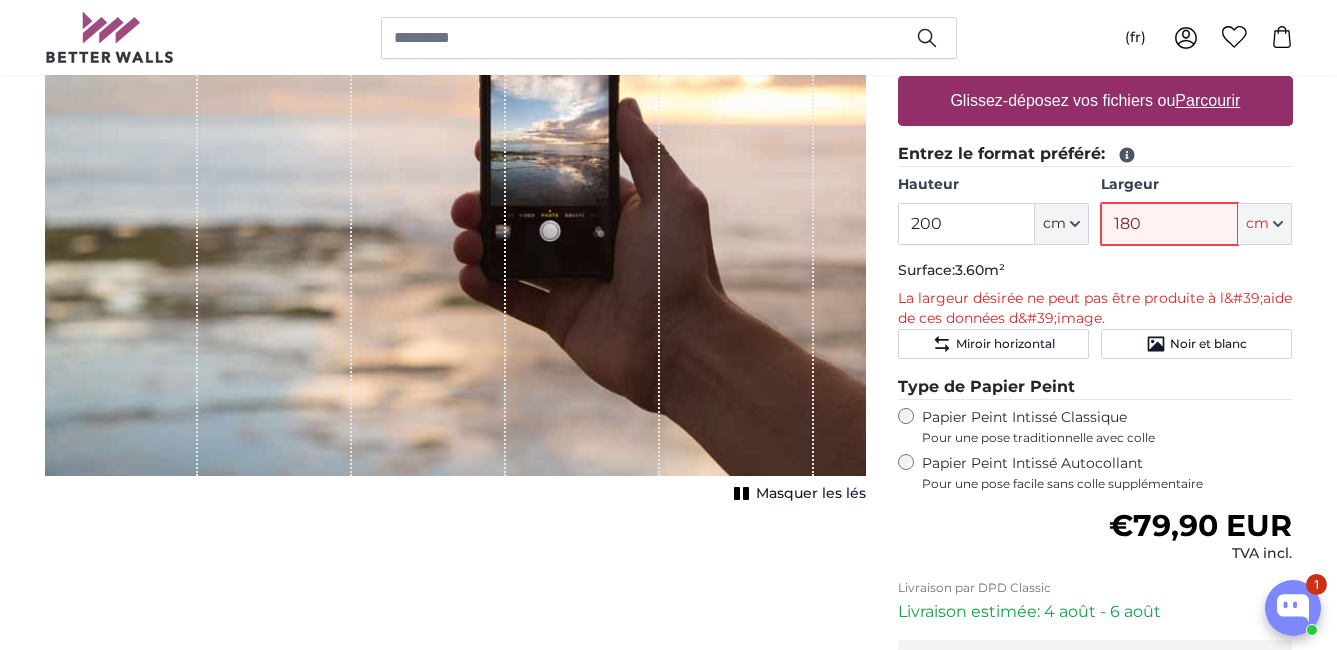 drag, startPoint x: 1169, startPoint y: 224, endPoint x: 1040, endPoint y: 235, distance: 129.46814 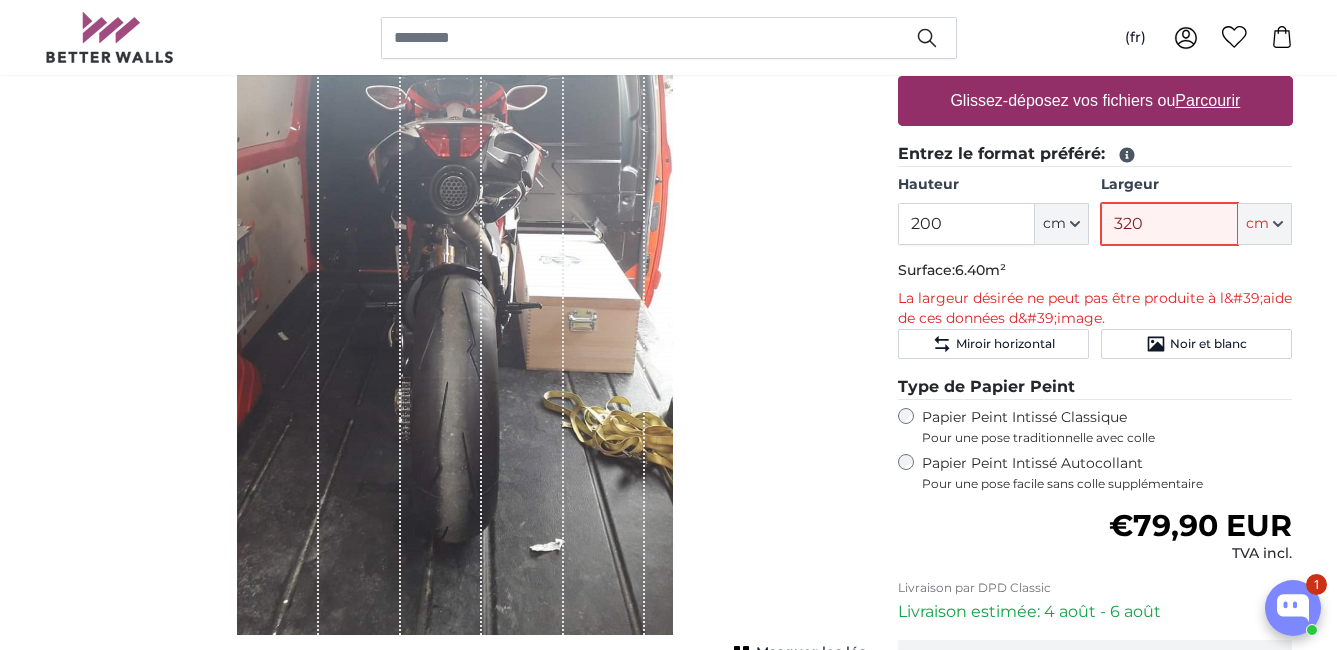 type on "320" 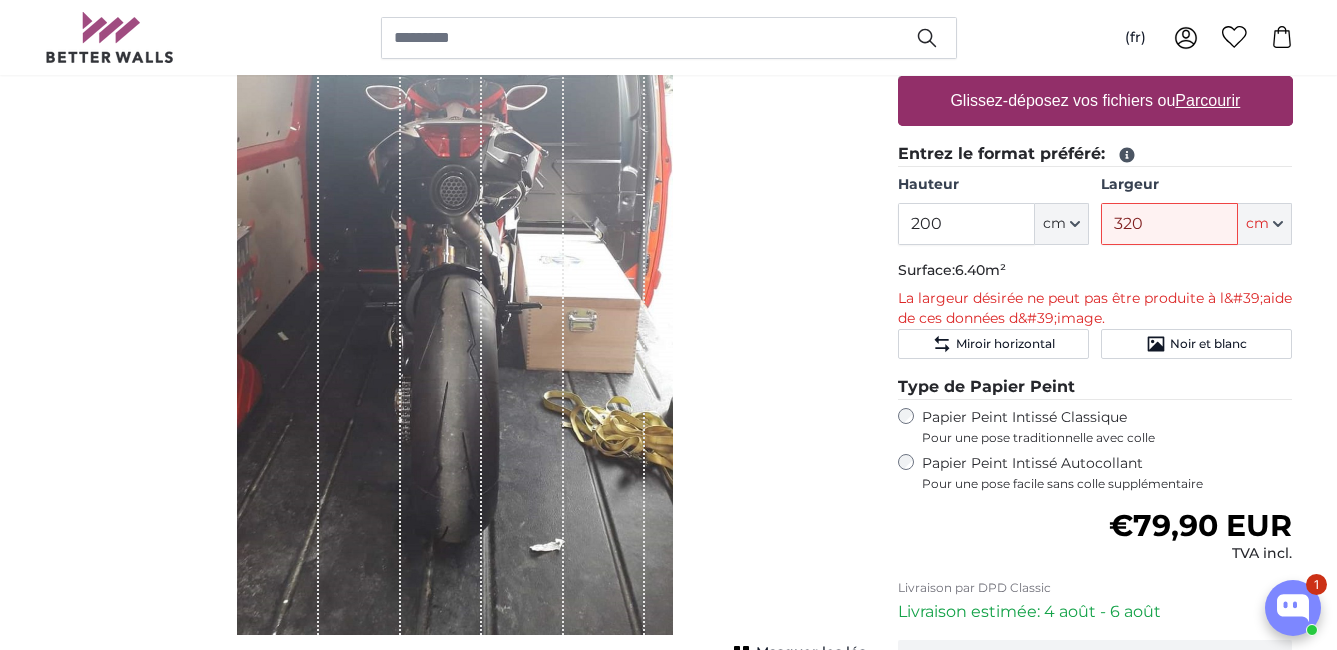 click on "Entrez le format préféré:
Hauteur
200
ft
cm
Centimeter (cm)
Inches (inch)
Feet (ft. in.)
Largeur
320
ft
cm" 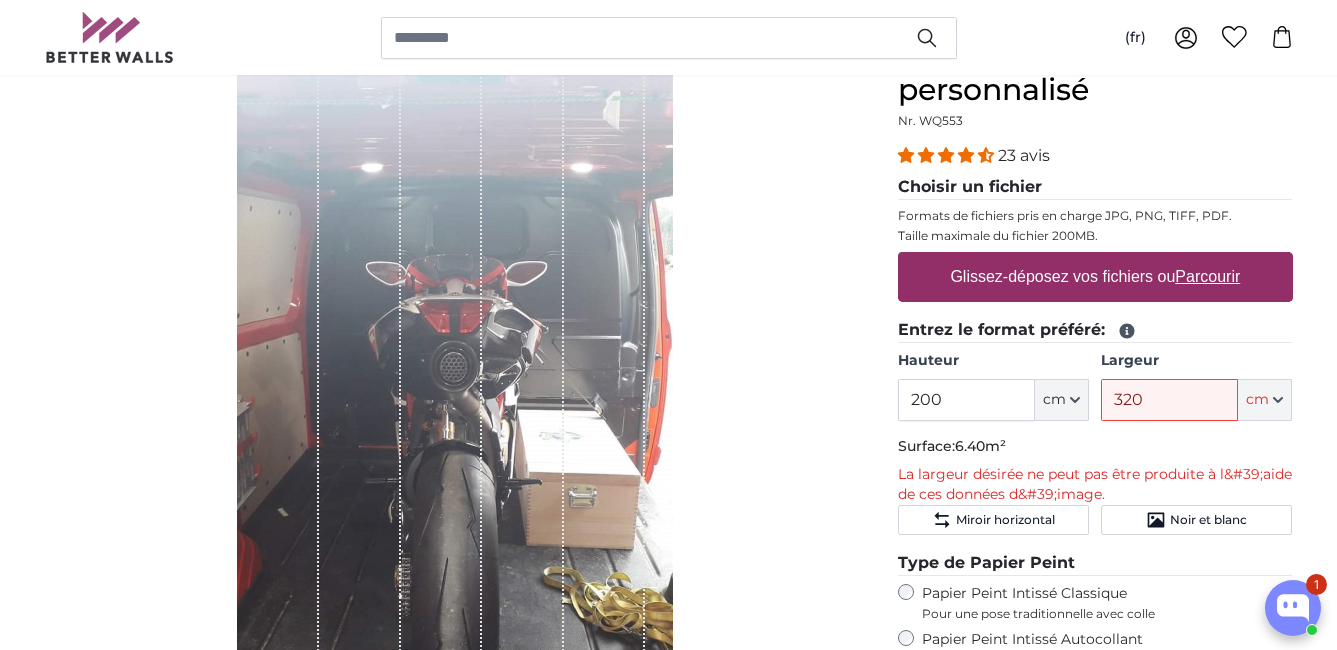 scroll, scrollTop: 200, scrollLeft: 0, axis: vertical 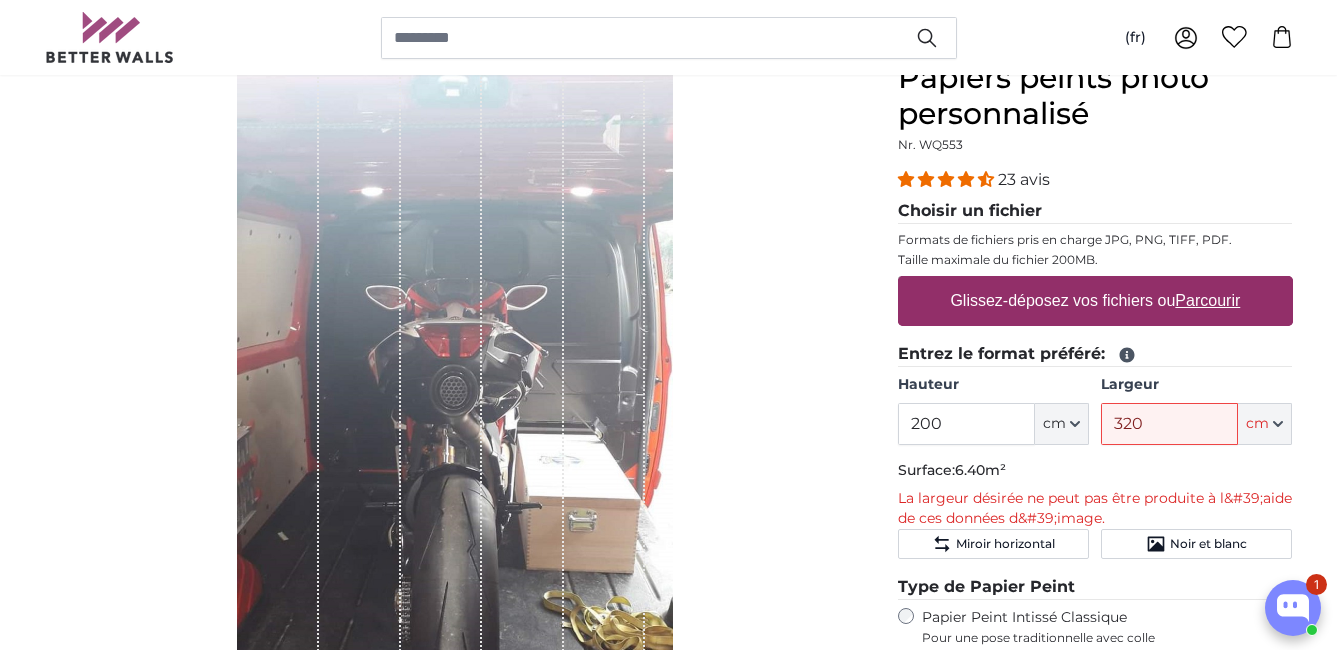 click on "Parcourir" at bounding box center (1207, 300) 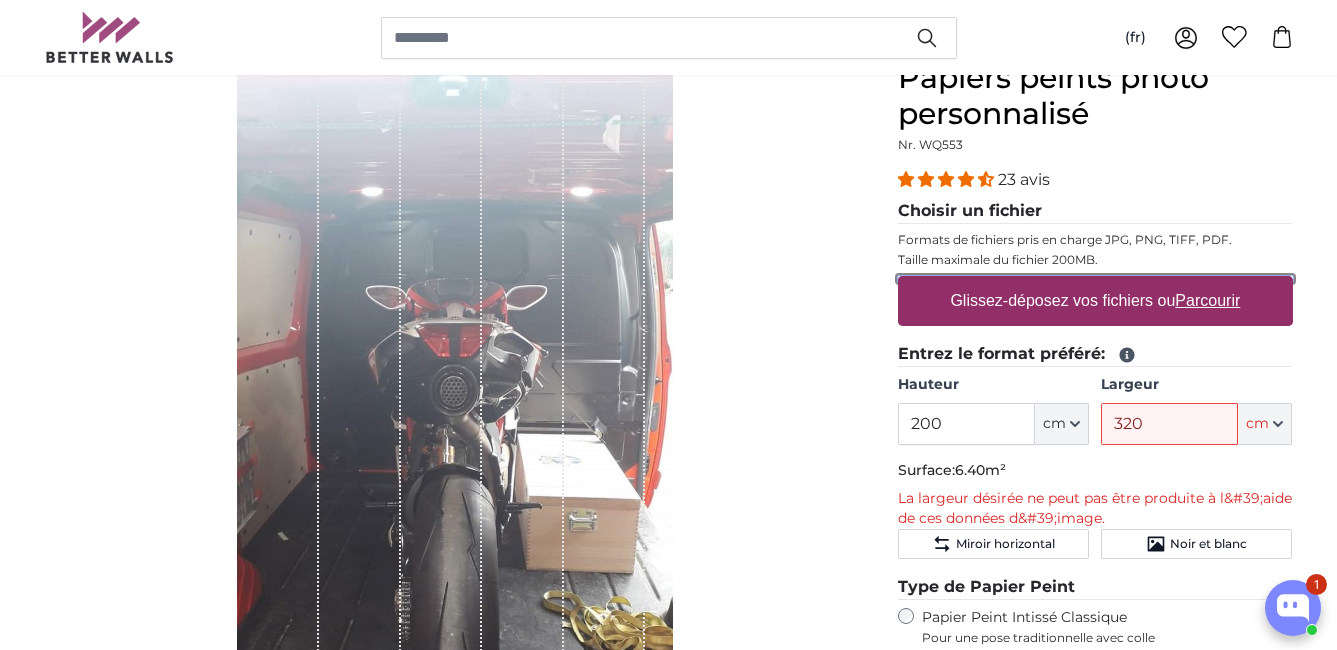 type on "**********" 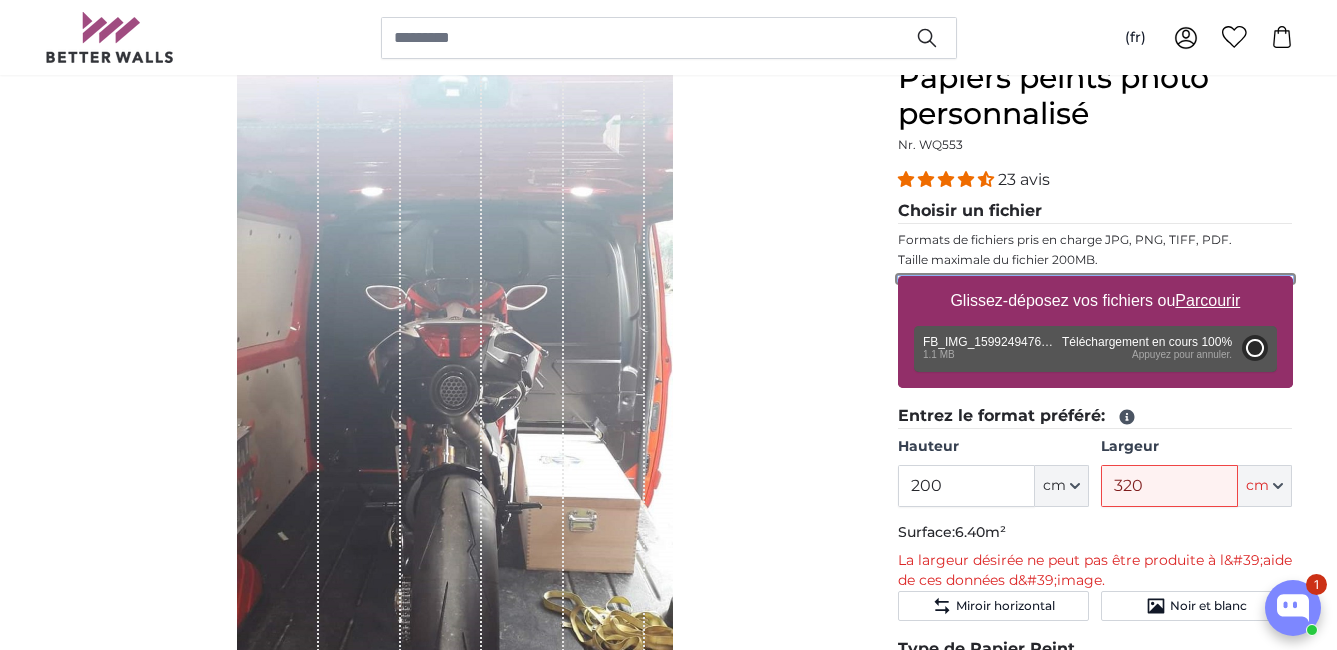 type on "161" 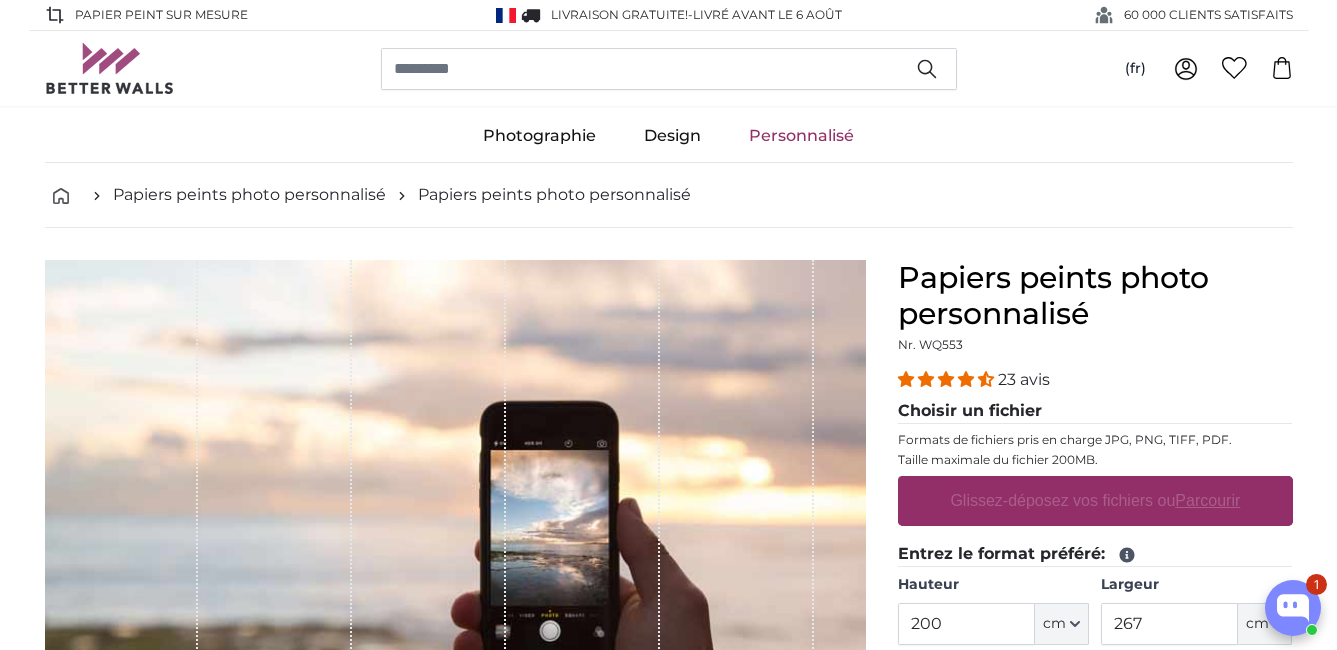 scroll, scrollTop: 0, scrollLeft: 0, axis: both 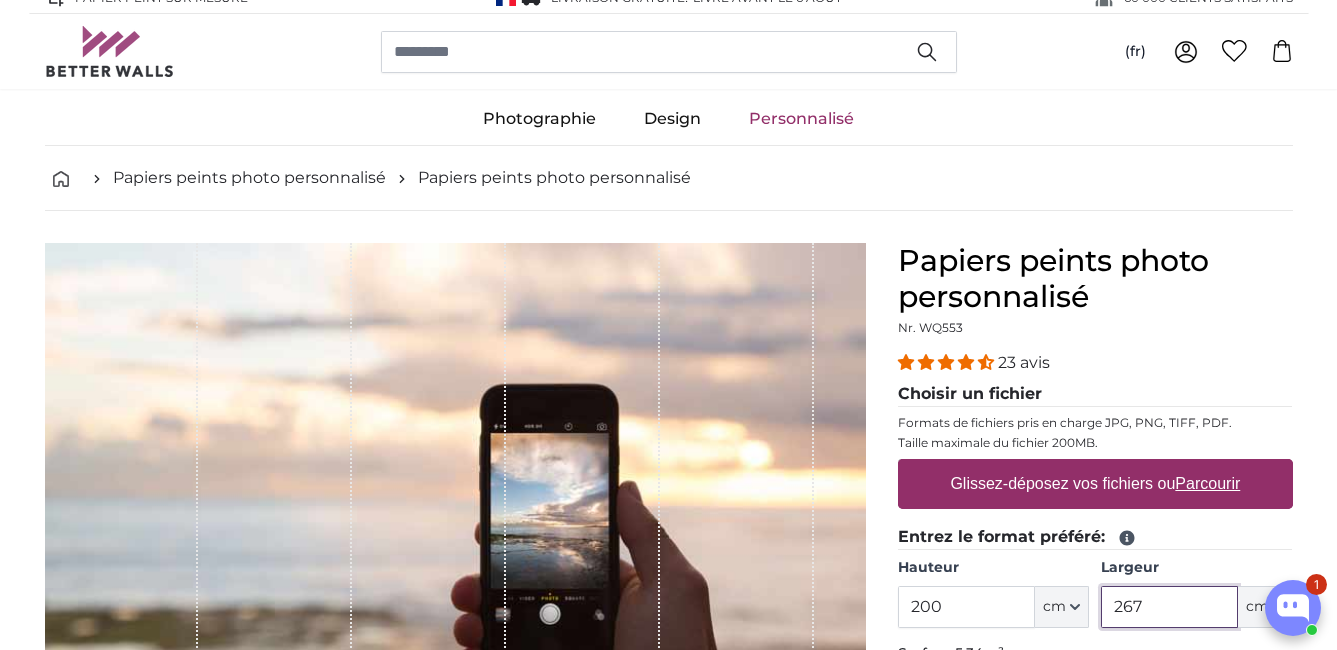 drag, startPoint x: 1169, startPoint y: 625, endPoint x: 1165, endPoint y: 549, distance: 76.105194 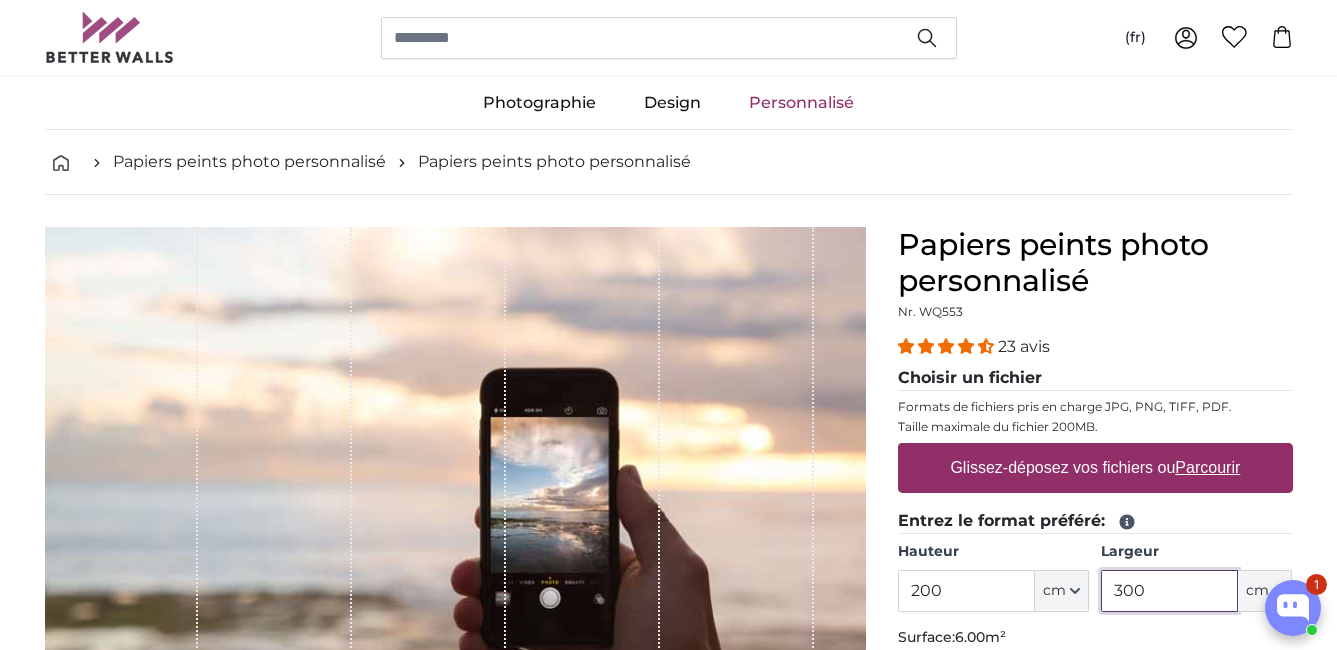 type on "300" 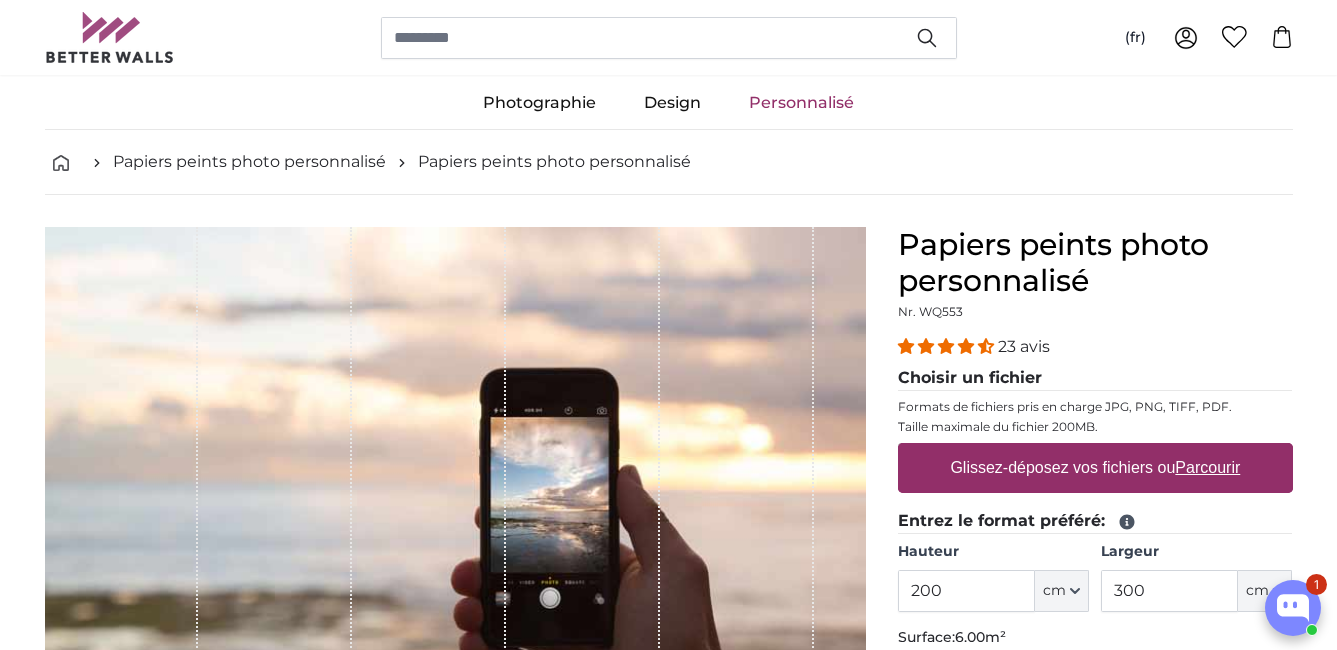 click on "Parcourir" at bounding box center [1207, 467] 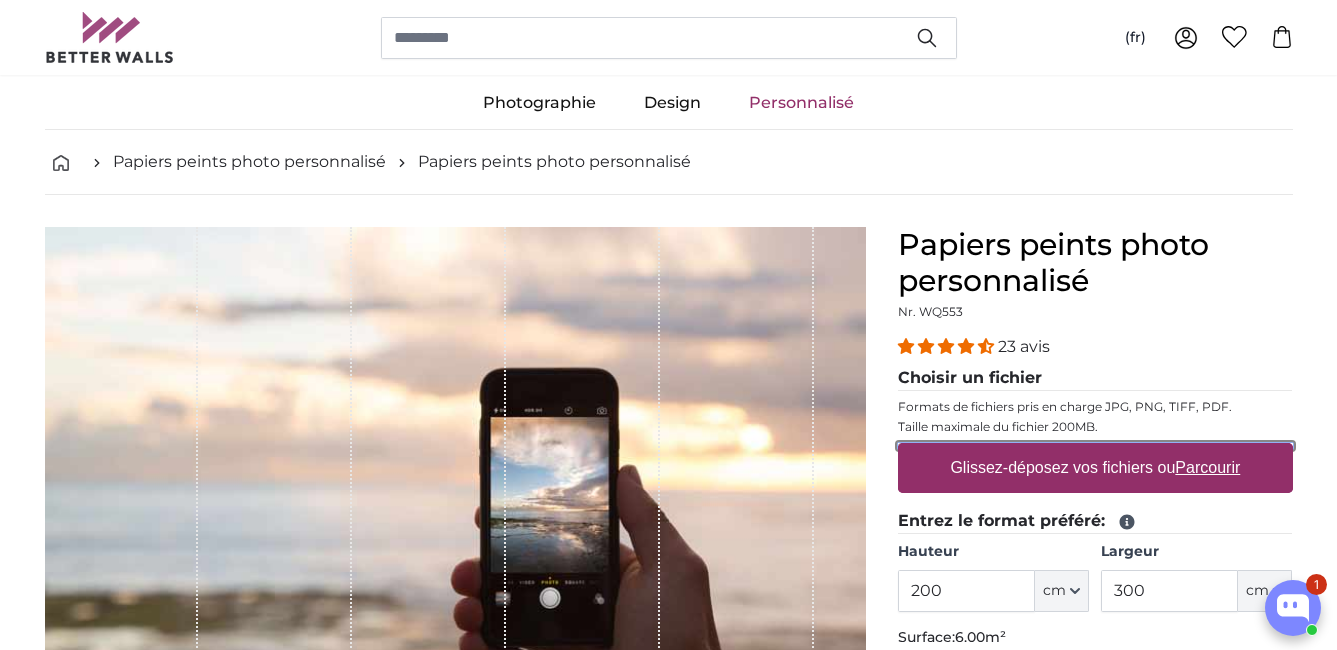 click on "Glissez-déposez vos fichiers ou  Parcourir" at bounding box center (1095, 446) 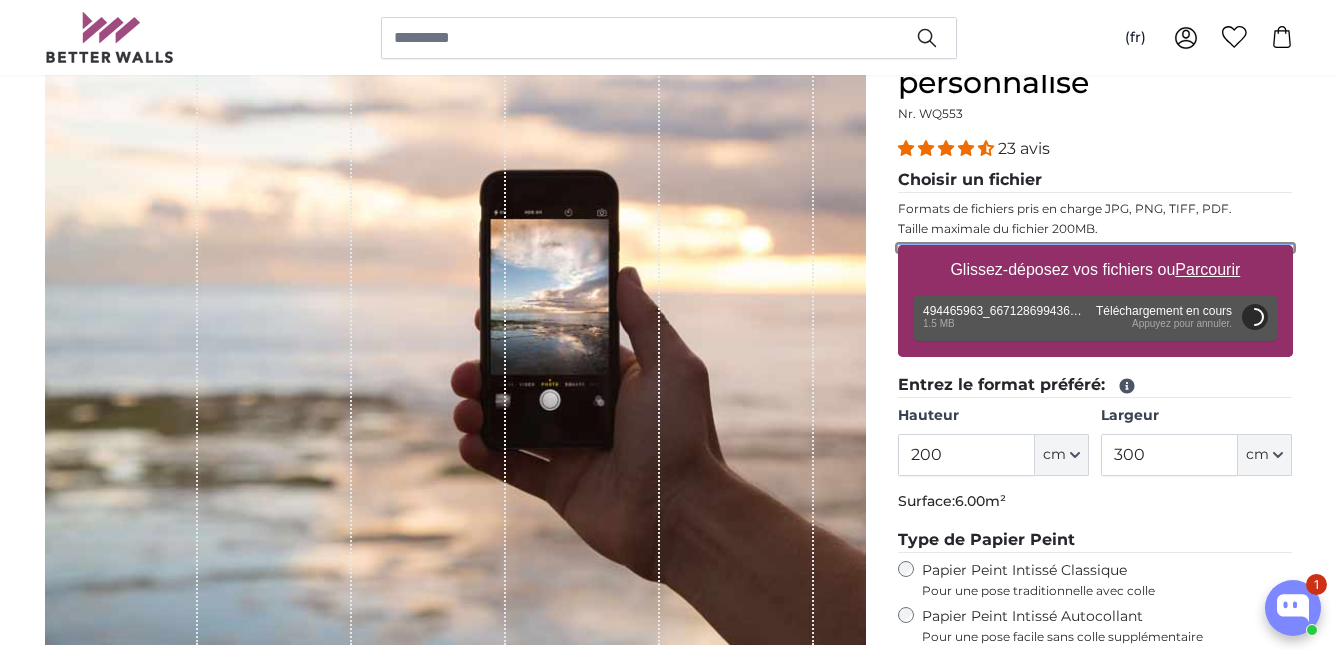 scroll, scrollTop: 233, scrollLeft: 0, axis: vertical 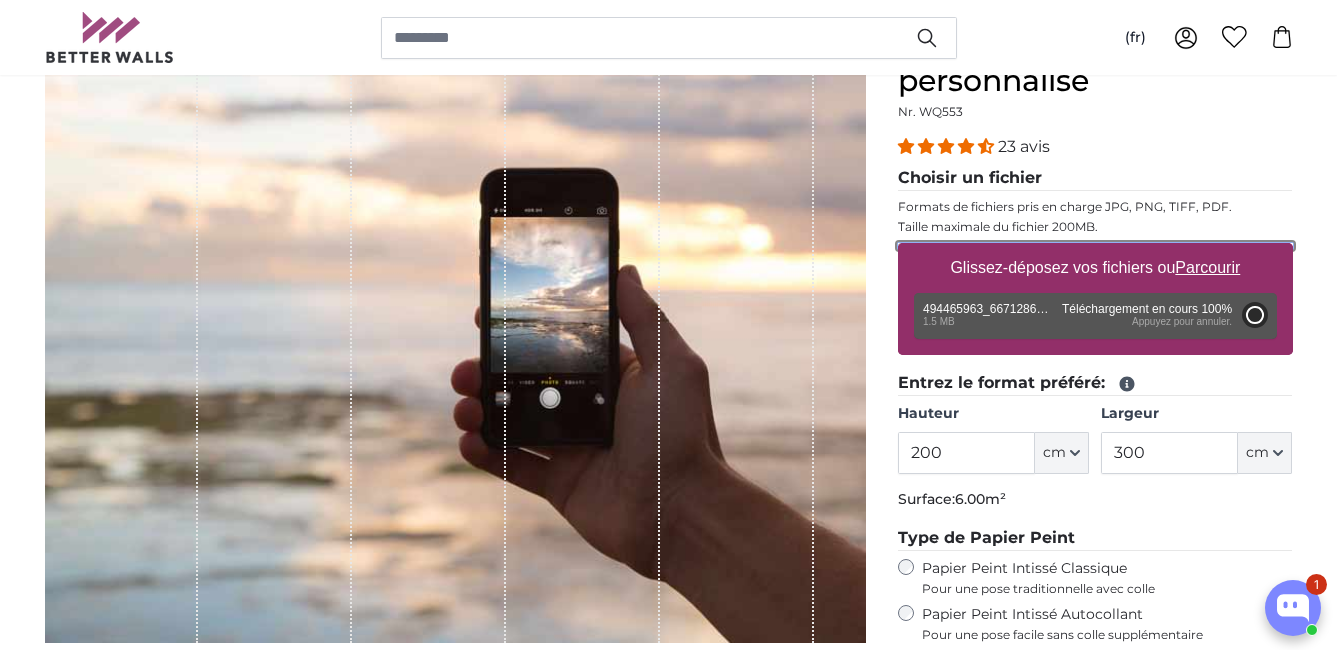 type on "296" 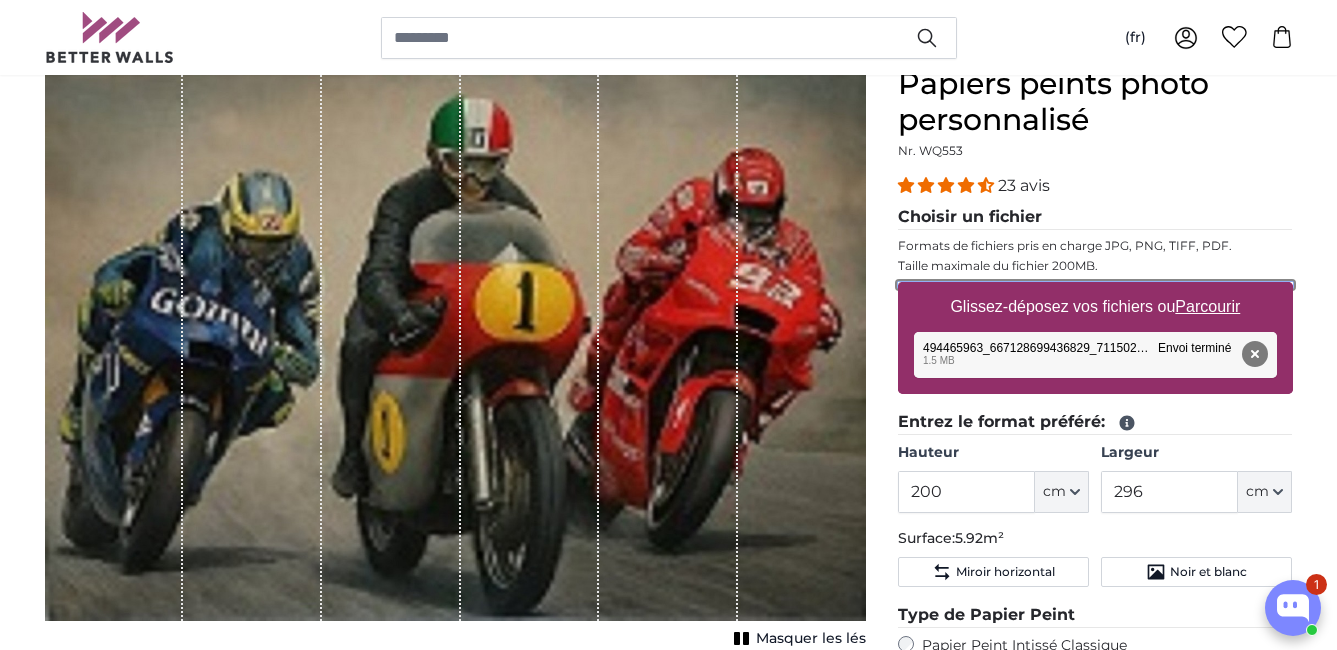 scroll, scrollTop: 133, scrollLeft: 0, axis: vertical 